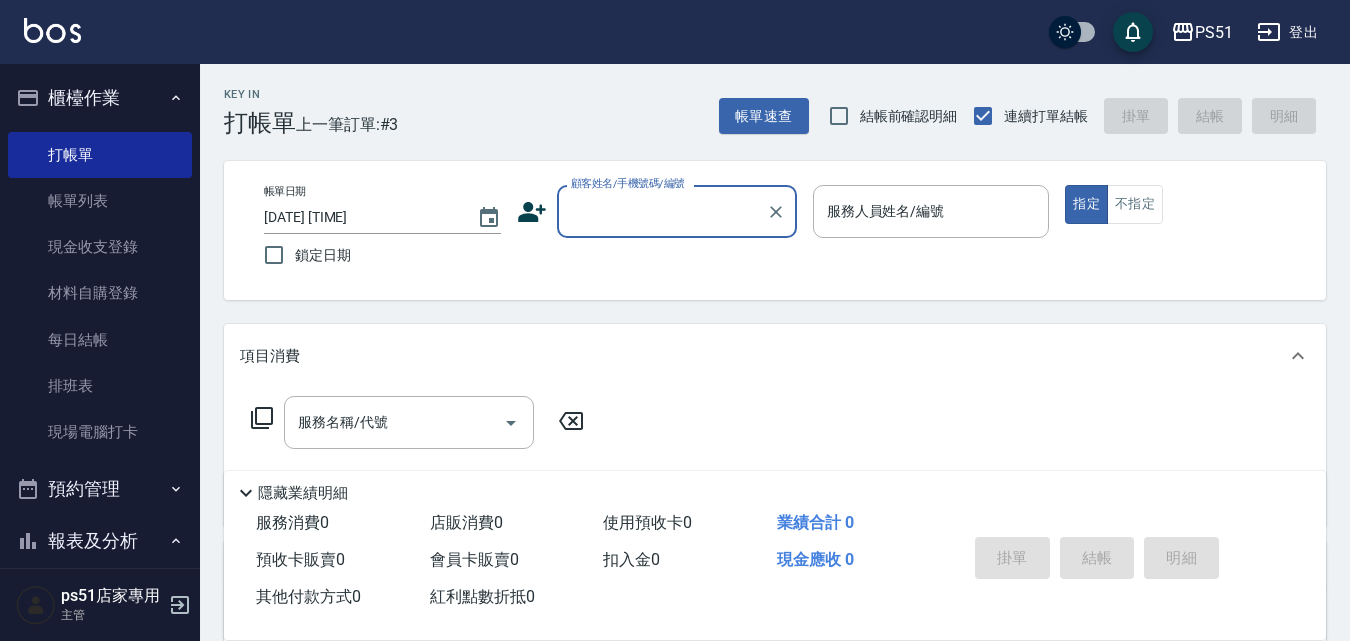 scroll, scrollTop: 0, scrollLeft: 0, axis: both 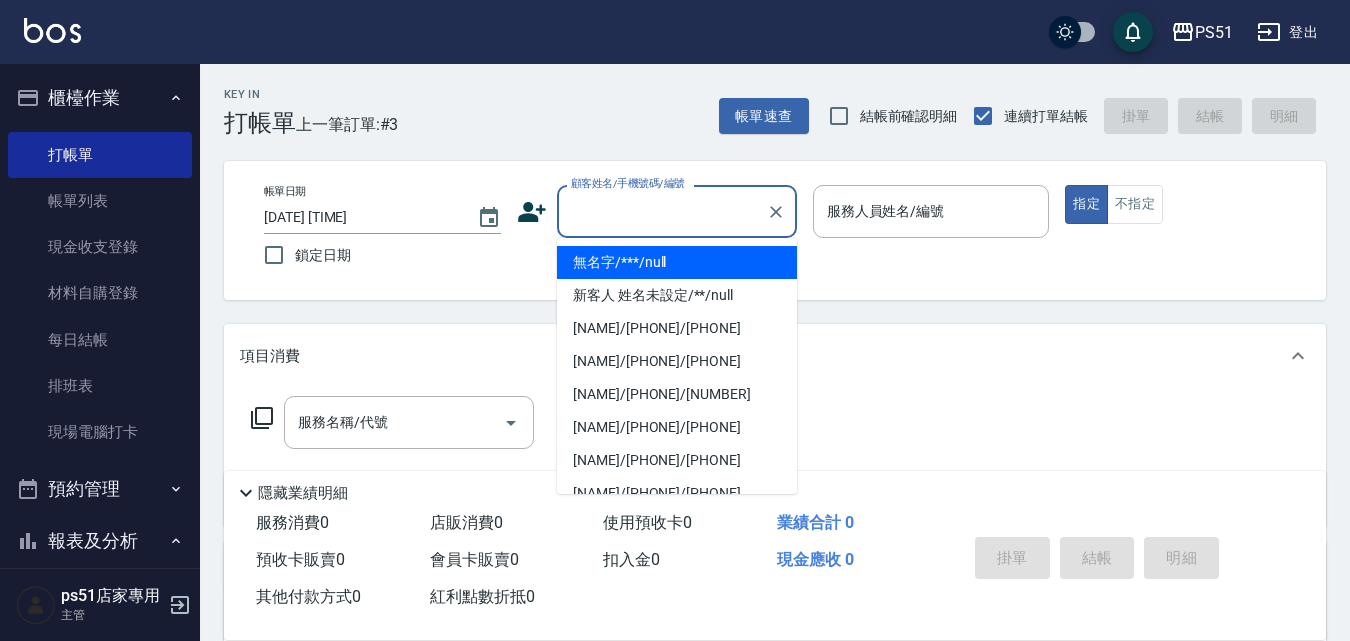 click on "顧客姓名/手機號碼/編號" at bounding box center [662, 211] 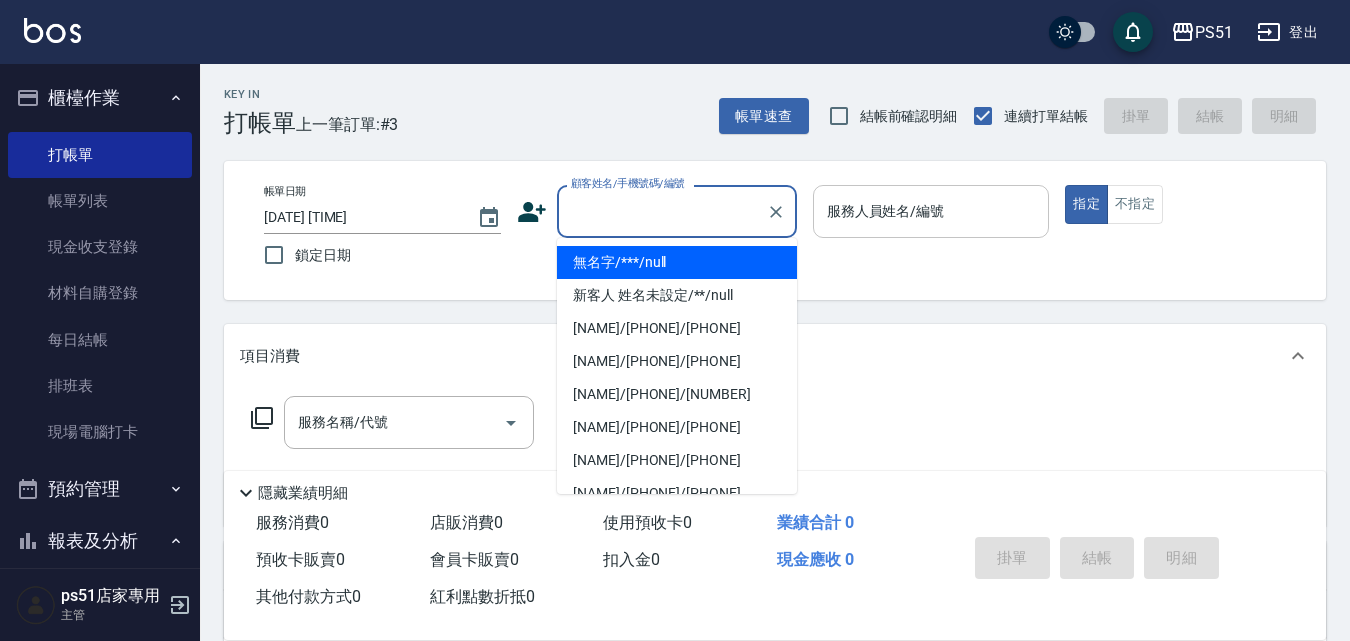 type on "無名字/***/null" 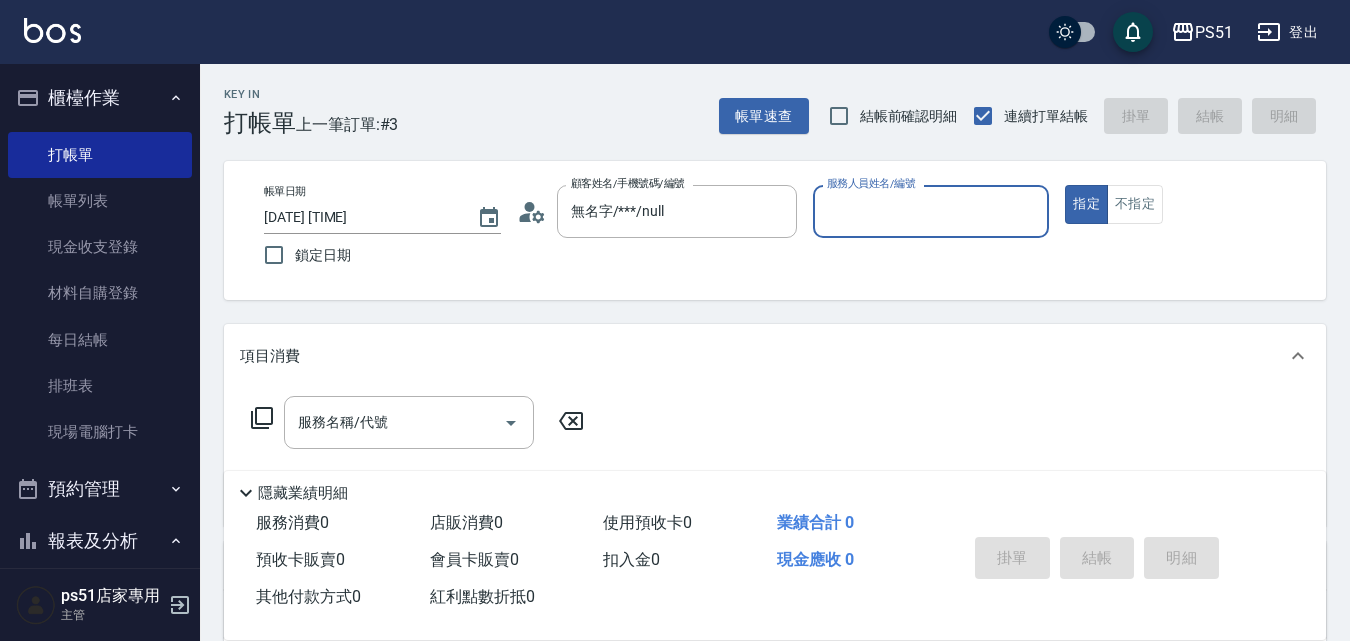 click on "服務人員姓名/編號" at bounding box center (931, 211) 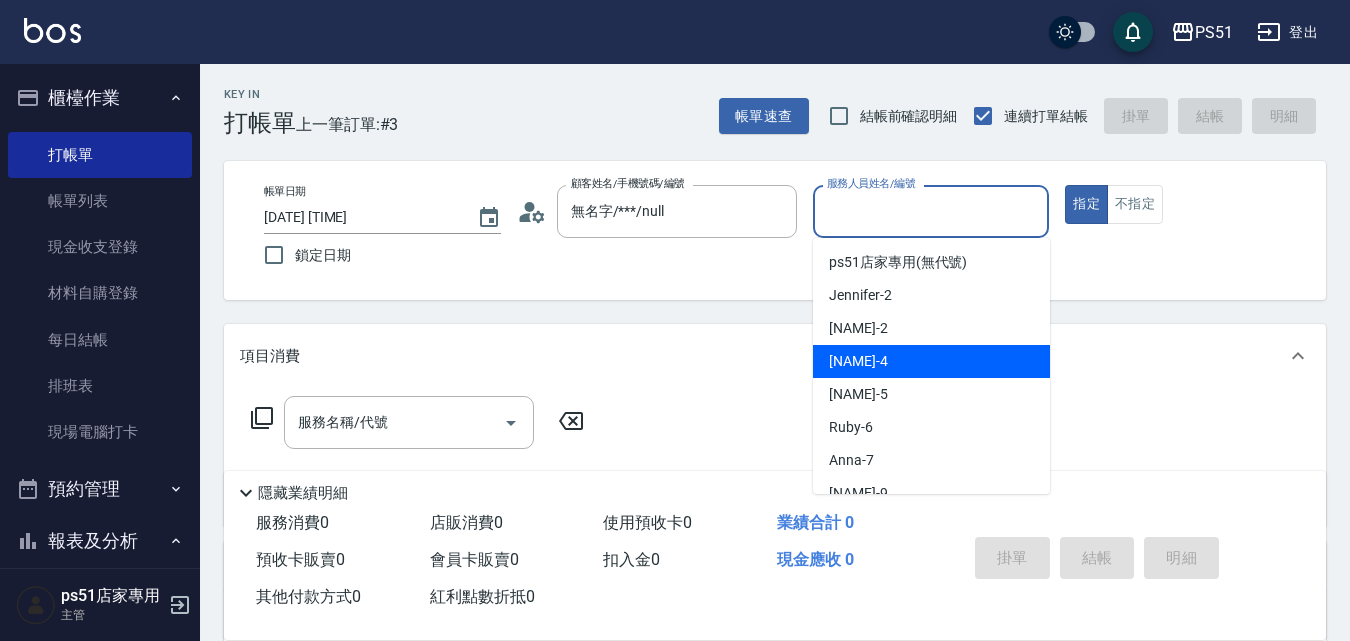 click on "[NAME] -4" at bounding box center (931, 361) 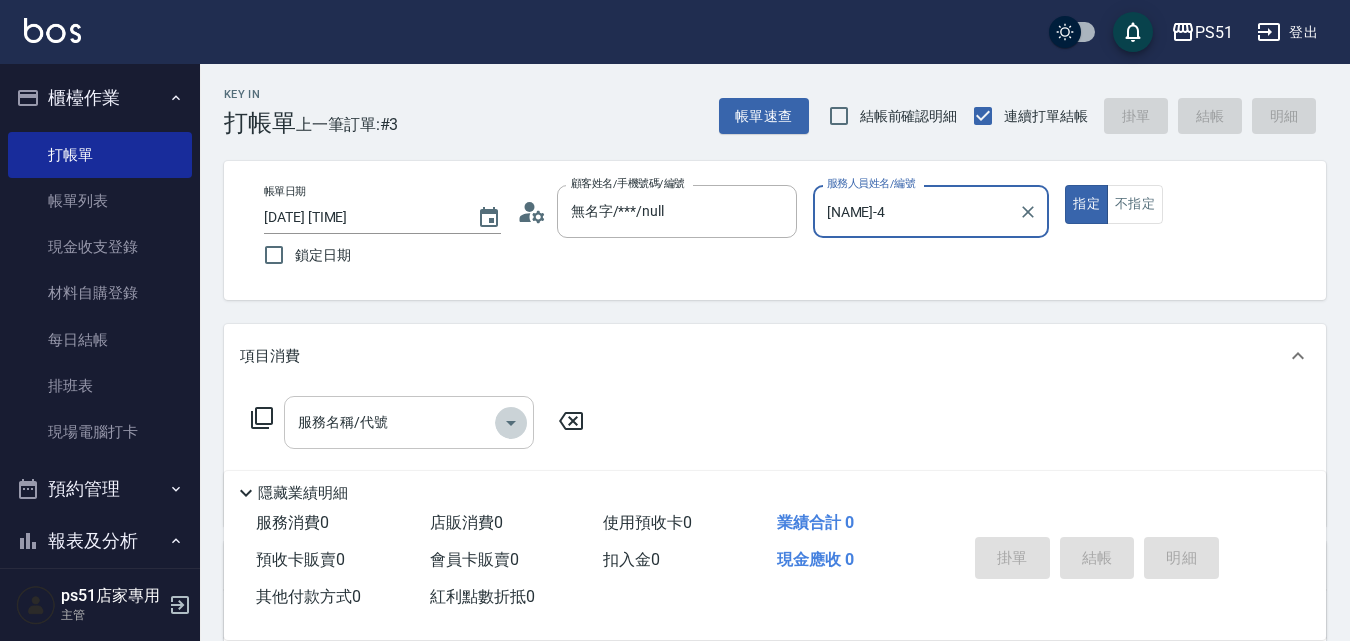 drag, startPoint x: 514, startPoint y: 433, endPoint x: 505, endPoint y: 427, distance: 10.816654 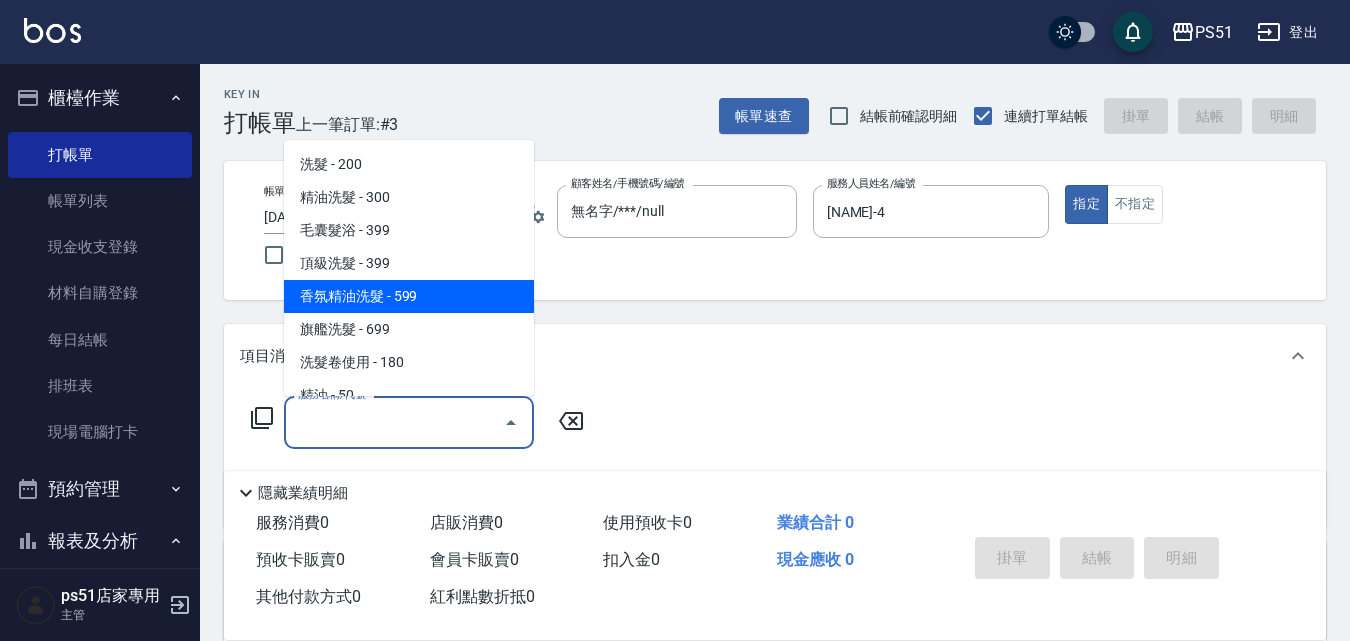 scroll, scrollTop: 467, scrollLeft: 0, axis: vertical 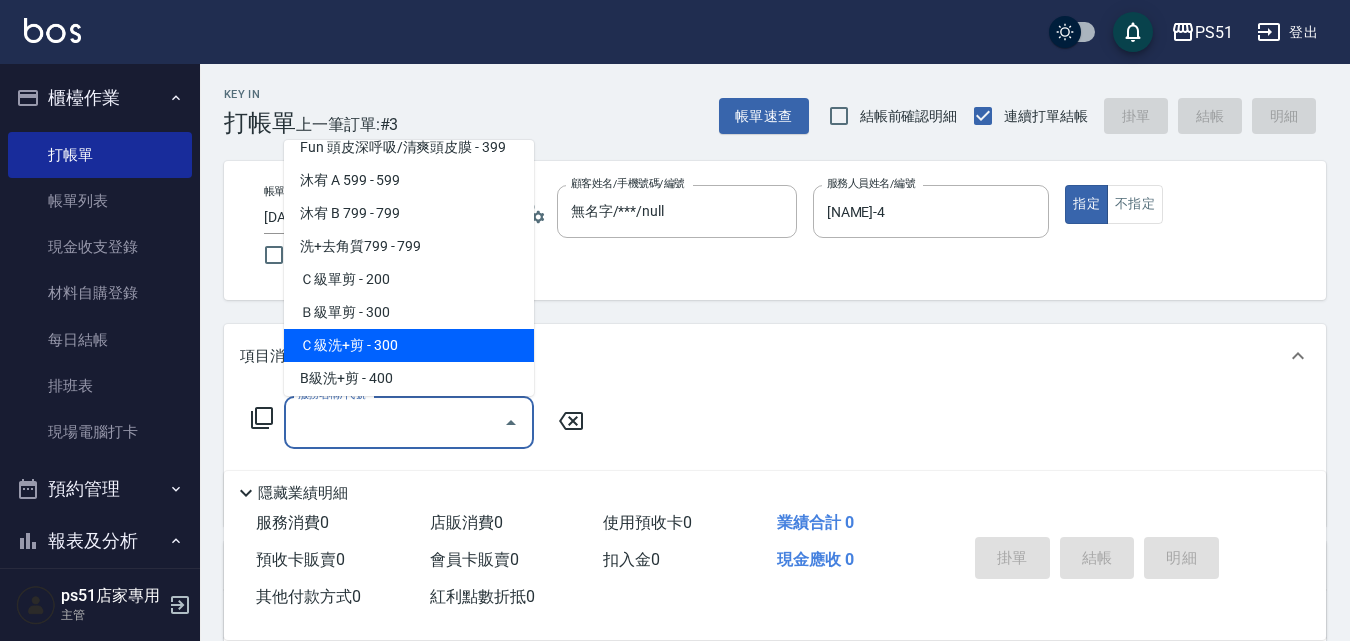 click on "Ｃ級洗+剪 - 300" at bounding box center [409, 345] 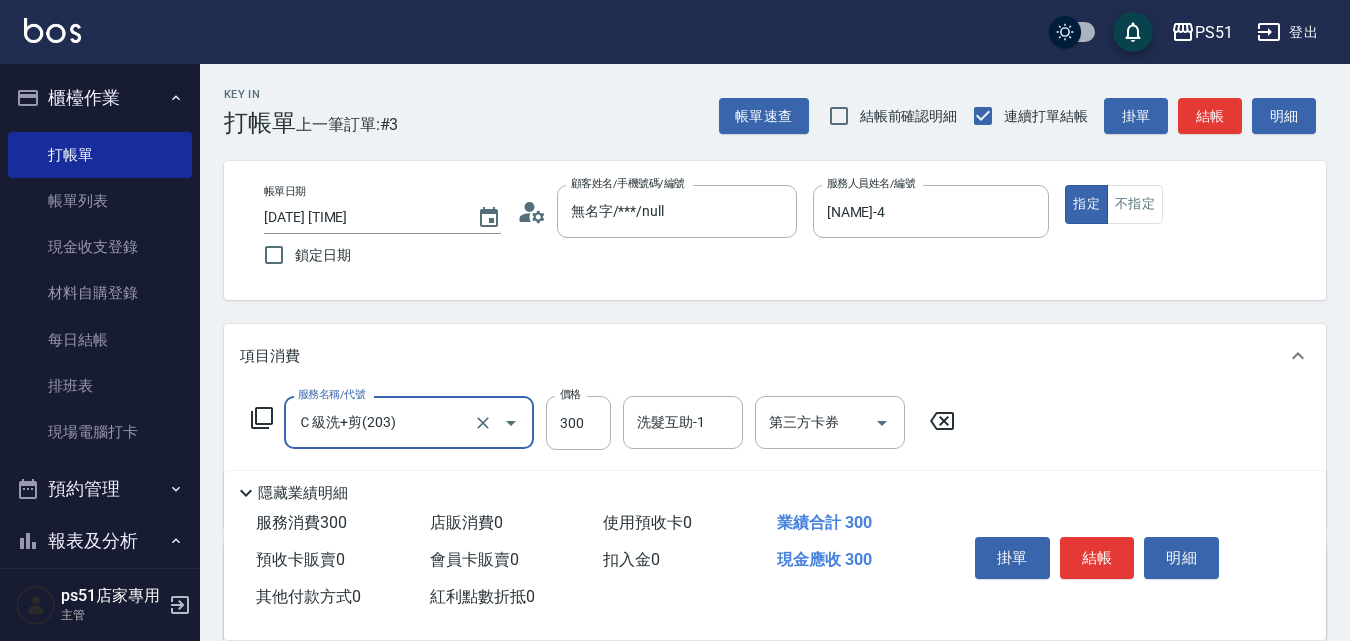 click on "Ｃ級洗+剪(203) 服務名稱/代號" at bounding box center (409, 422) 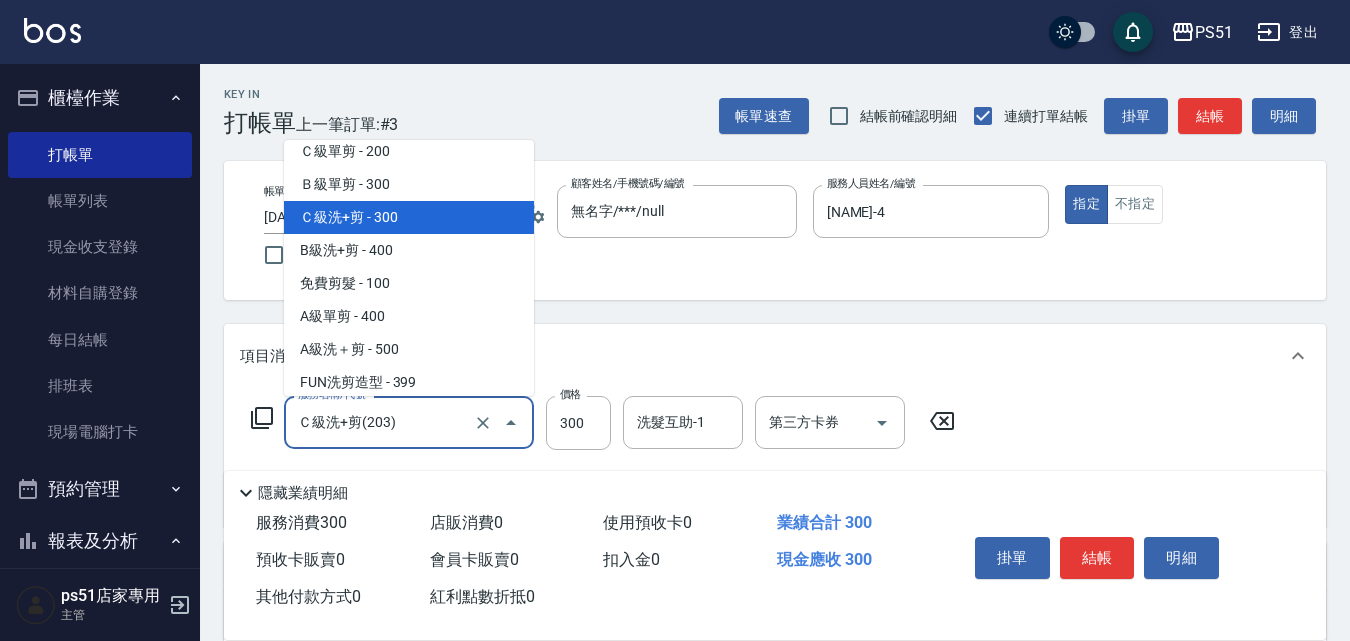 scroll, scrollTop: 666, scrollLeft: 0, axis: vertical 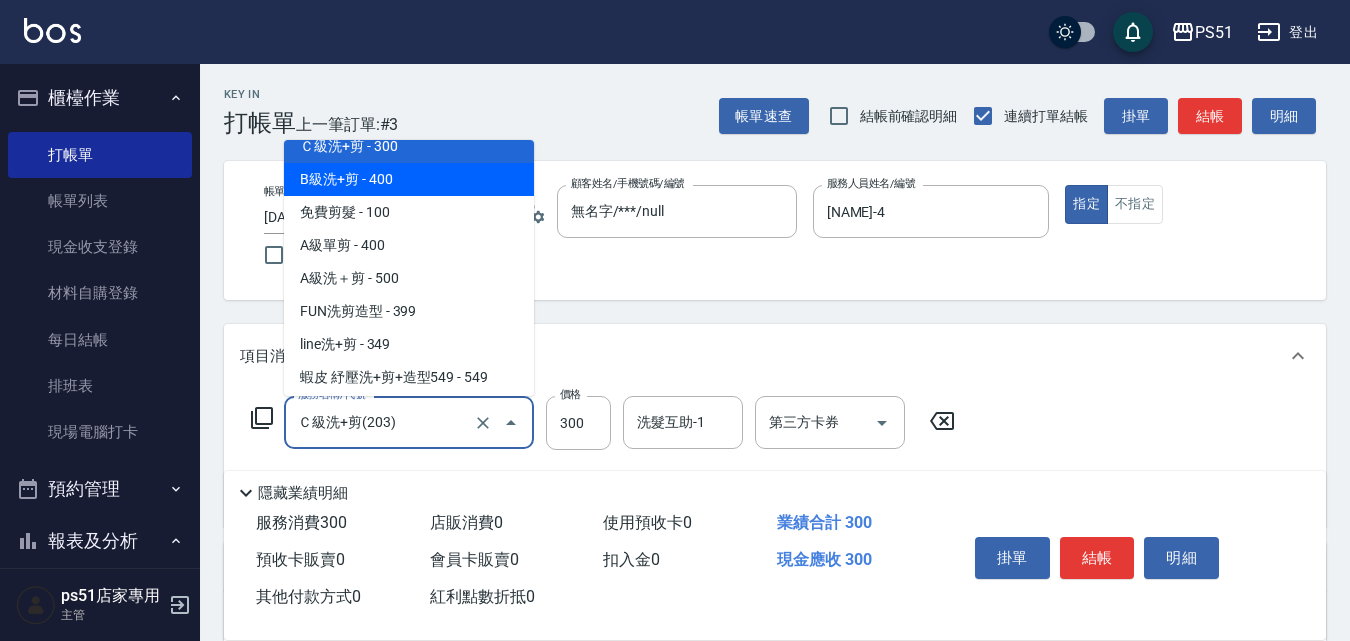 click on "B級洗+剪 - 400" at bounding box center [409, 179] 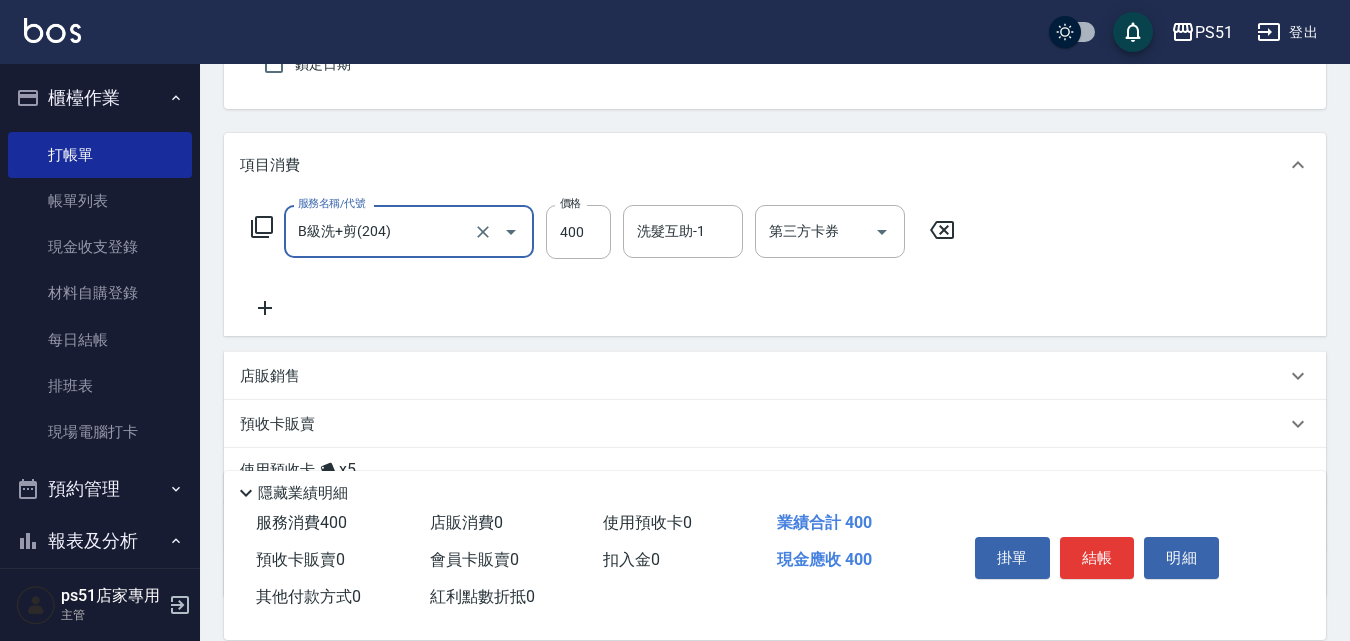 scroll, scrollTop: 233, scrollLeft: 0, axis: vertical 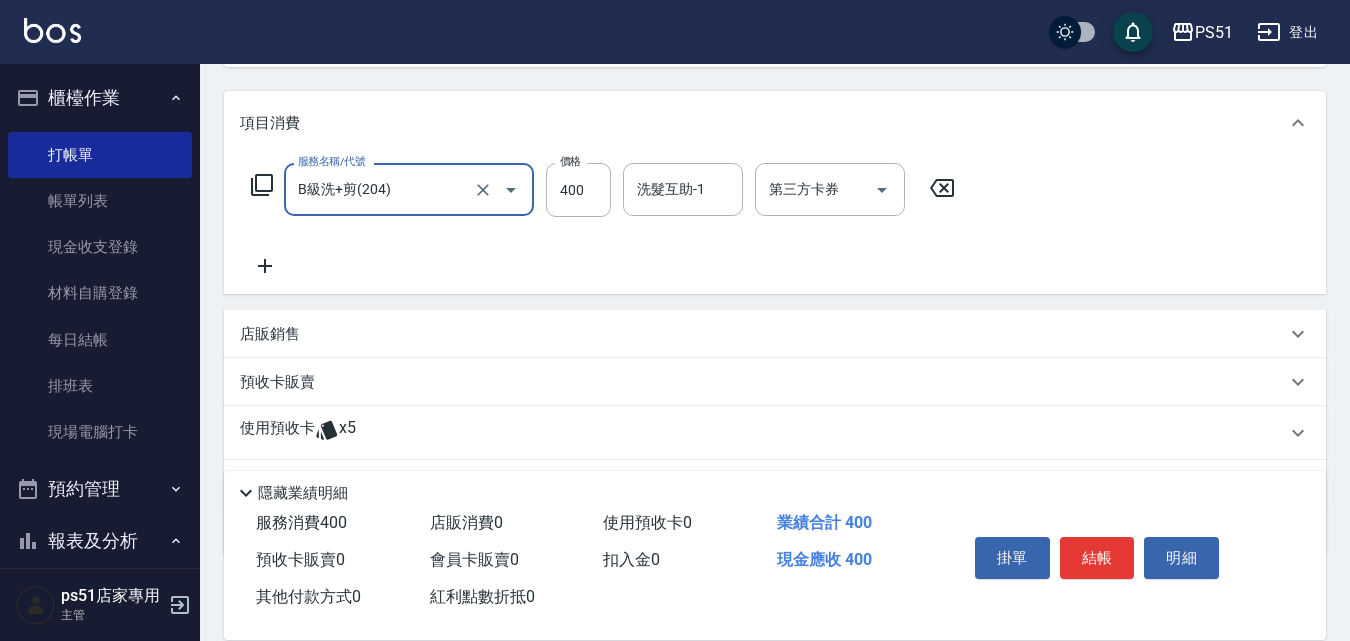 click 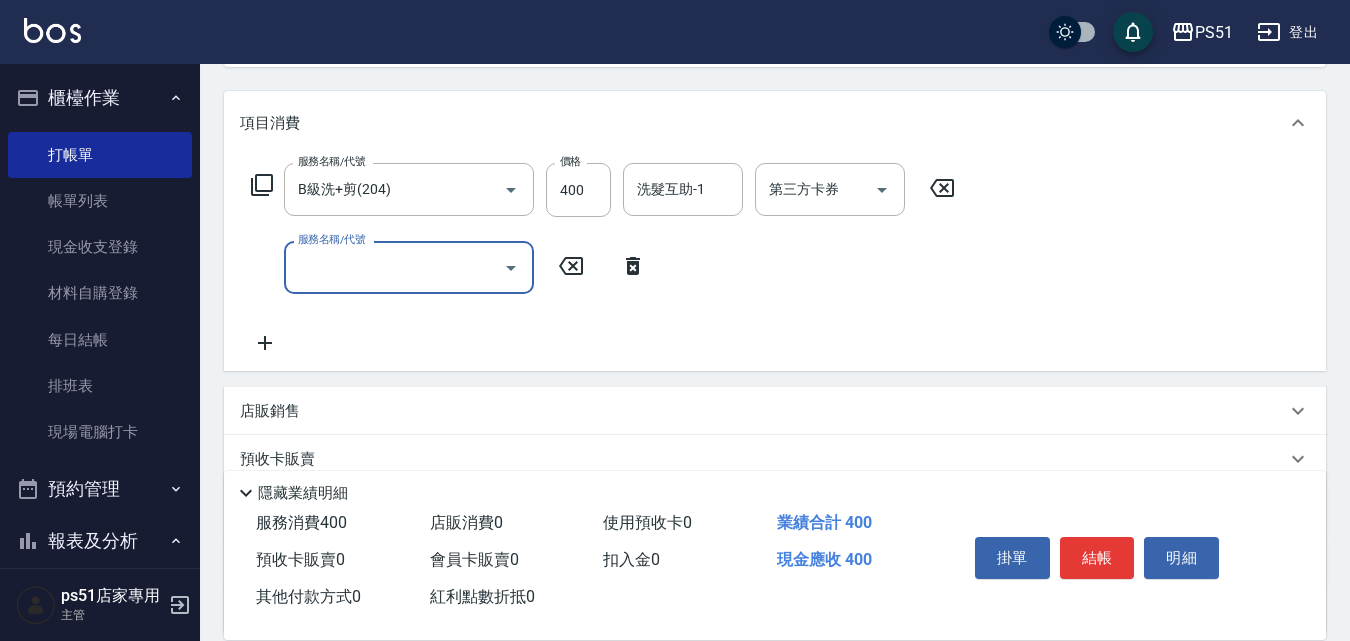 click on "服務名稱/代號" at bounding box center [394, 267] 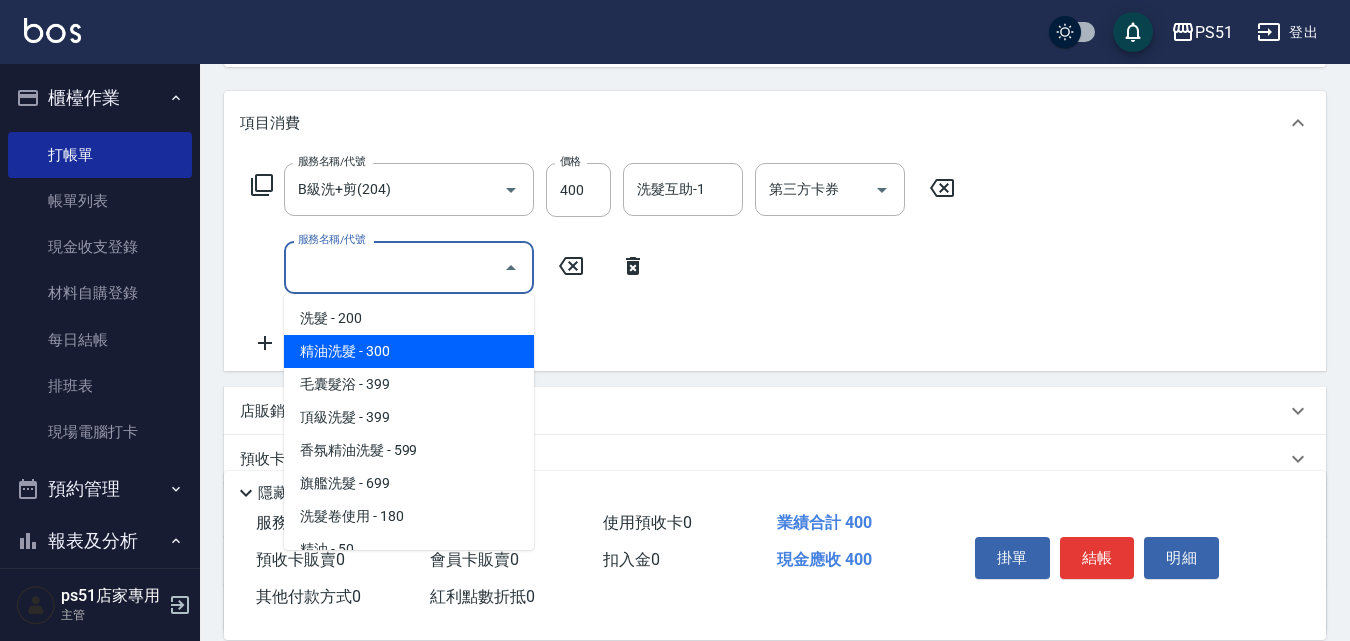 scroll, scrollTop: 233, scrollLeft: 0, axis: vertical 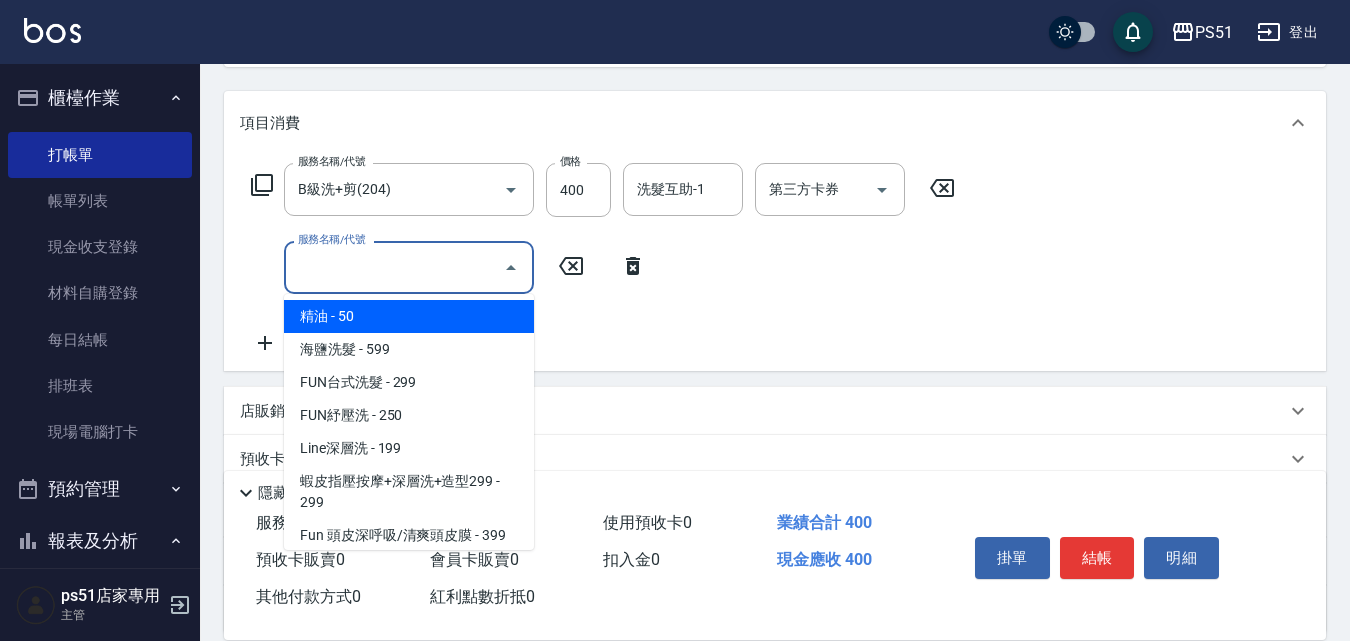 click on "精油 - 50" at bounding box center (409, 316) 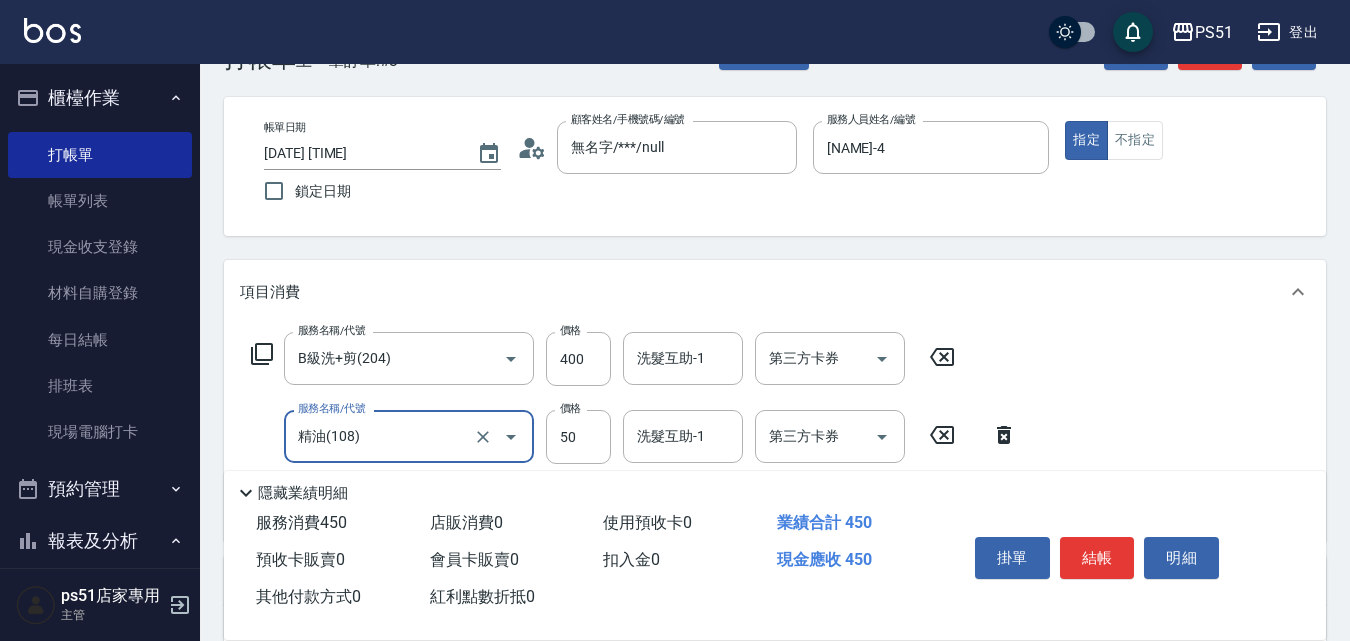 scroll, scrollTop: 0, scrollLeft: 0, axis: both 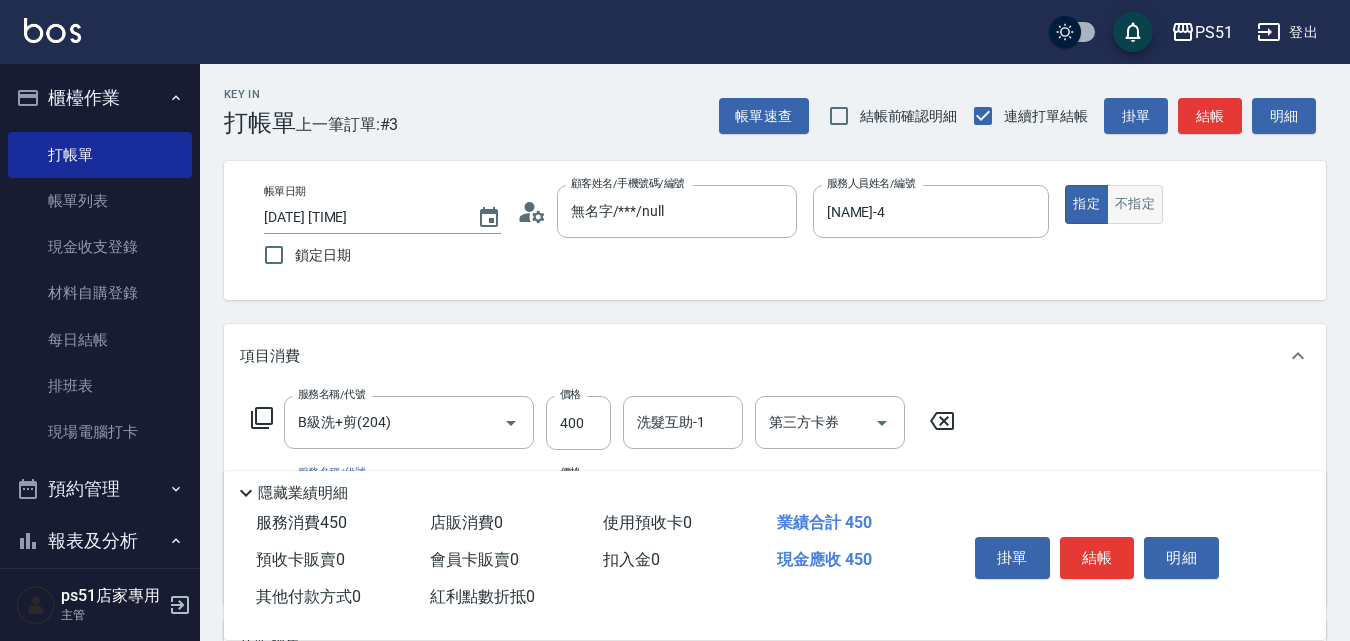 click on "不指定" at bounding box center [1135, 204] 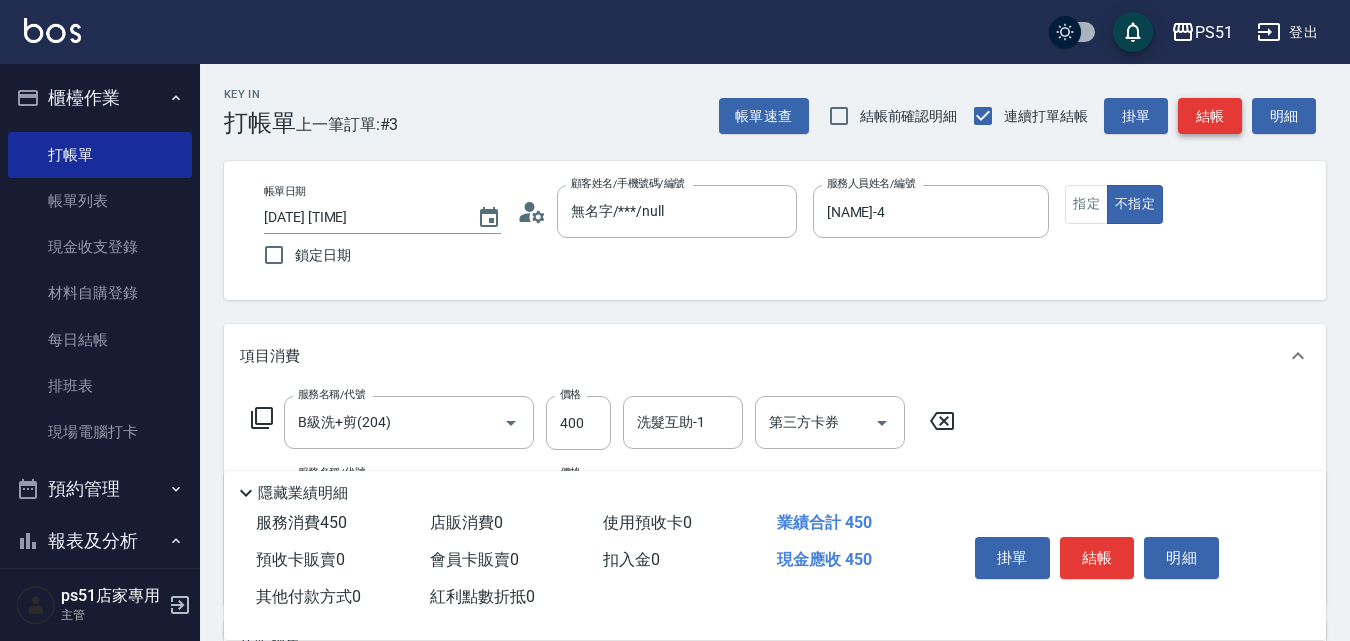 click on "結帳" at bounding box center [1210, 116] 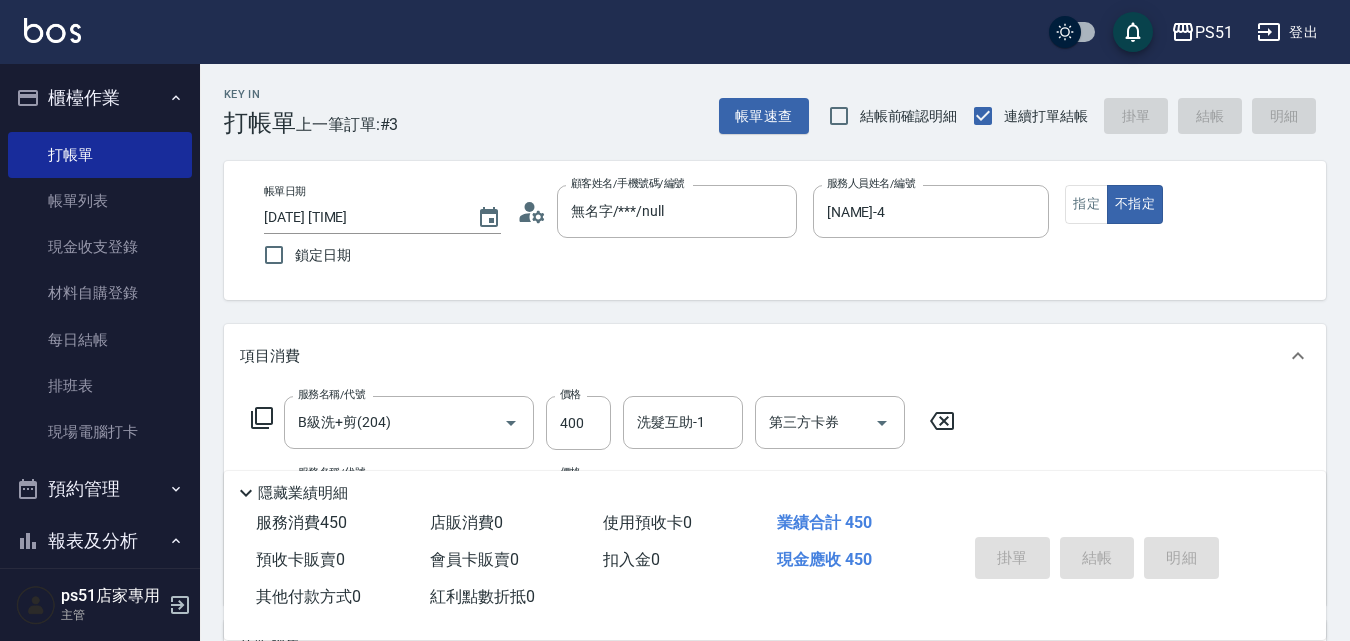 type on "[DATE] [TIME]" 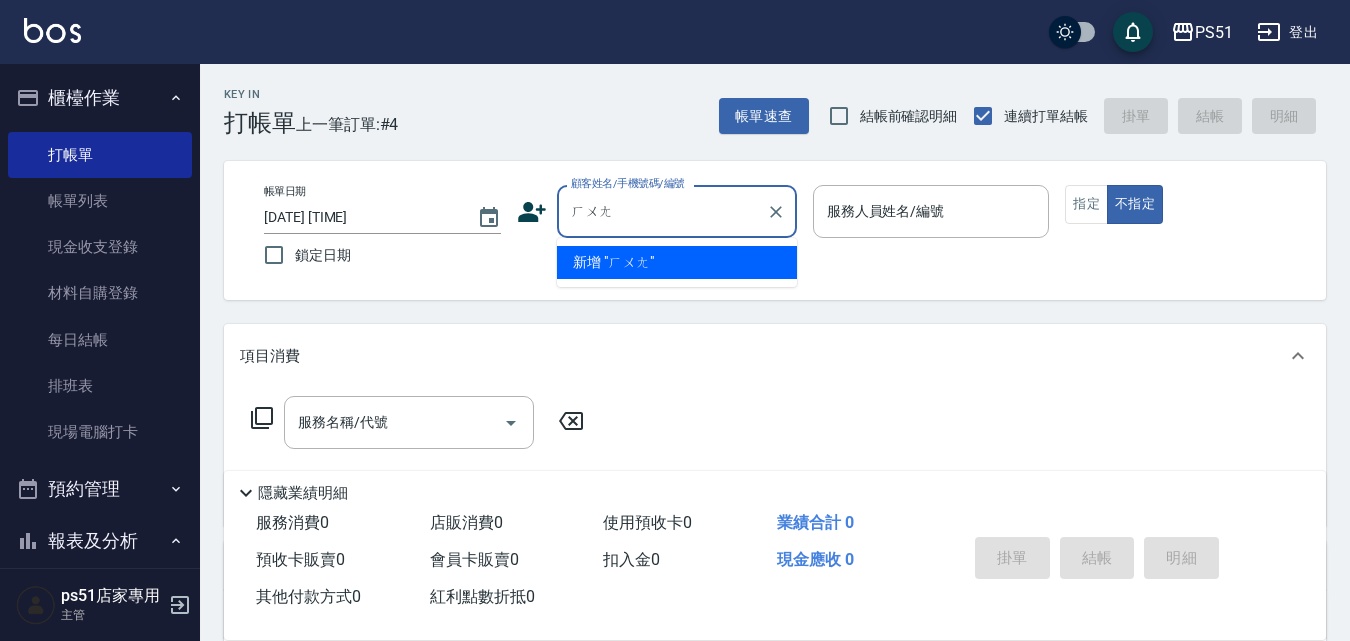 type on "黃" 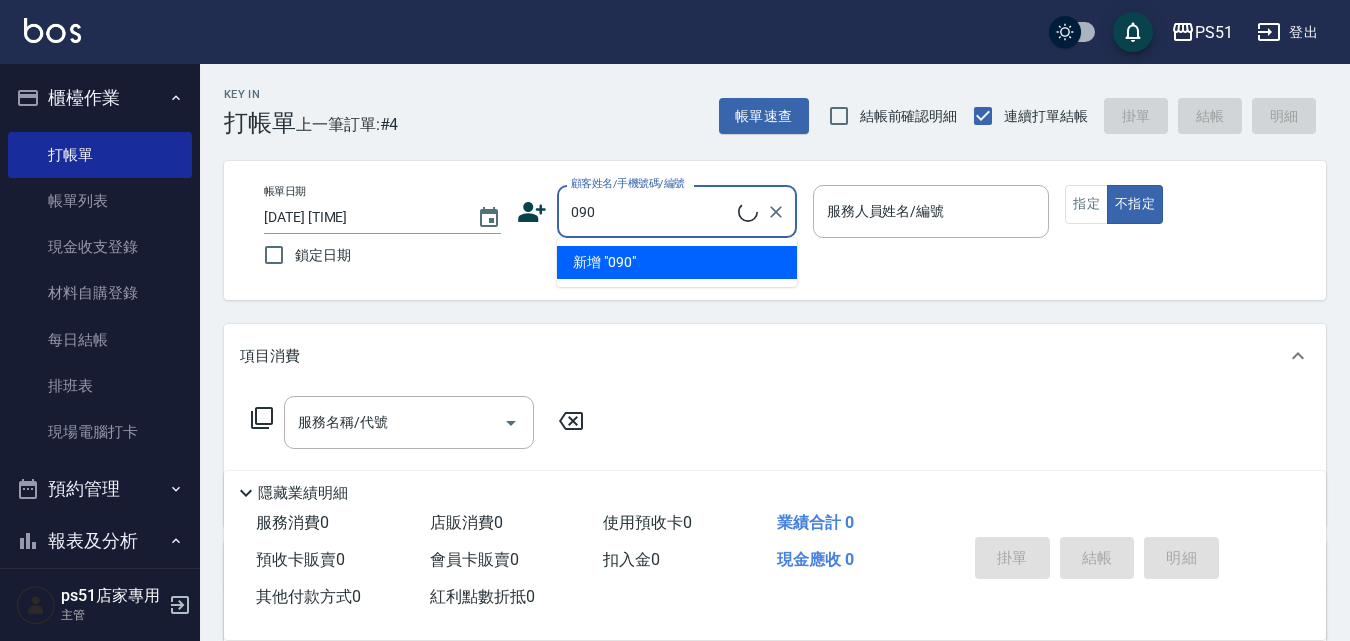 scroll, scrollTop: 0, scrollLeft: 0, axis: both 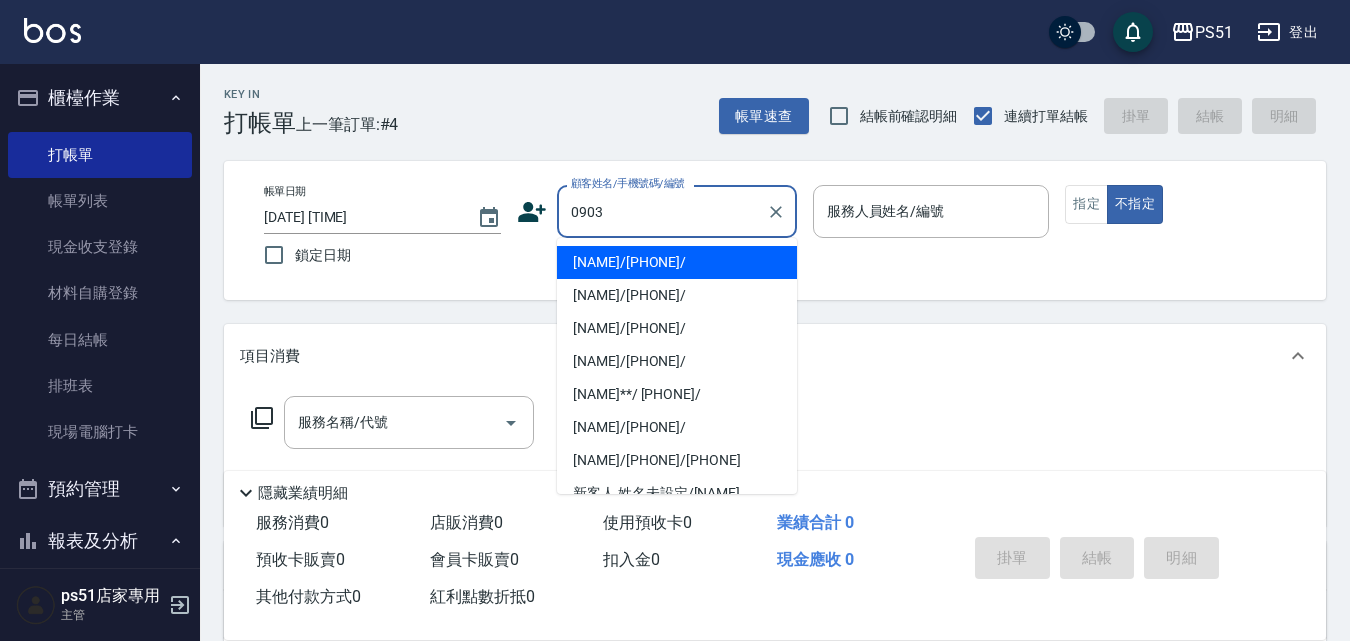 click on "[NAME]/[PHONE]/" at bounding box center [677, 262] 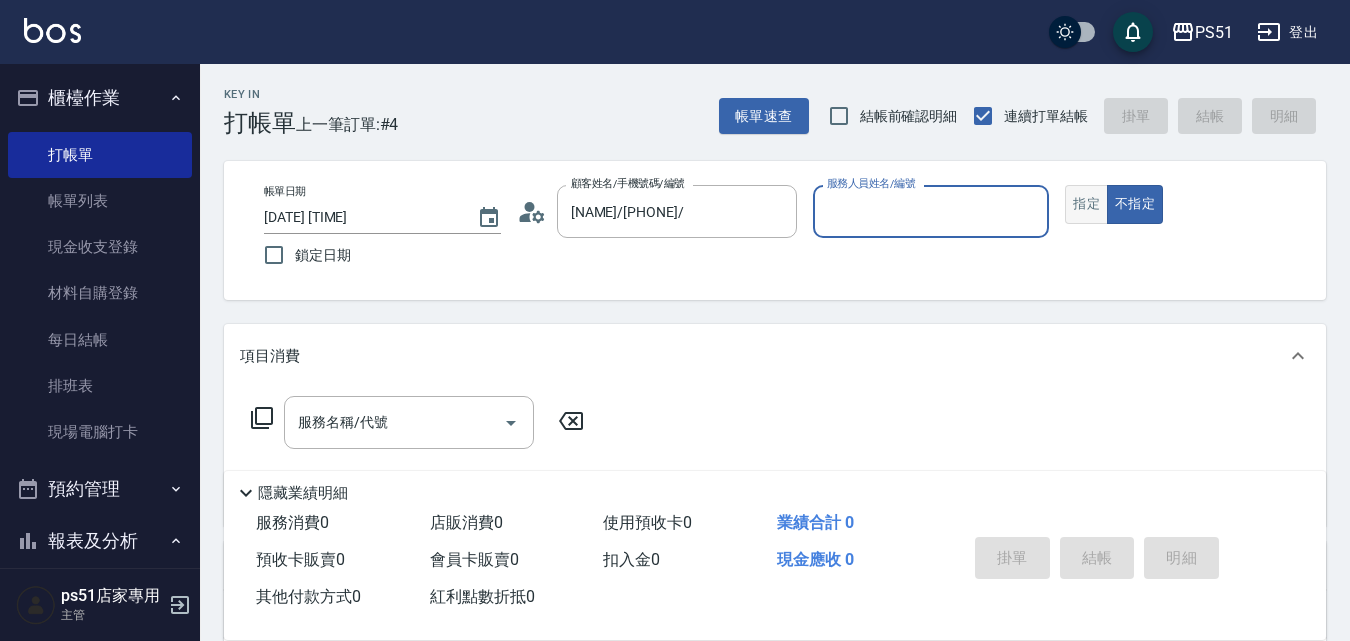 click on "指定" at bounding box center [1086, 204] 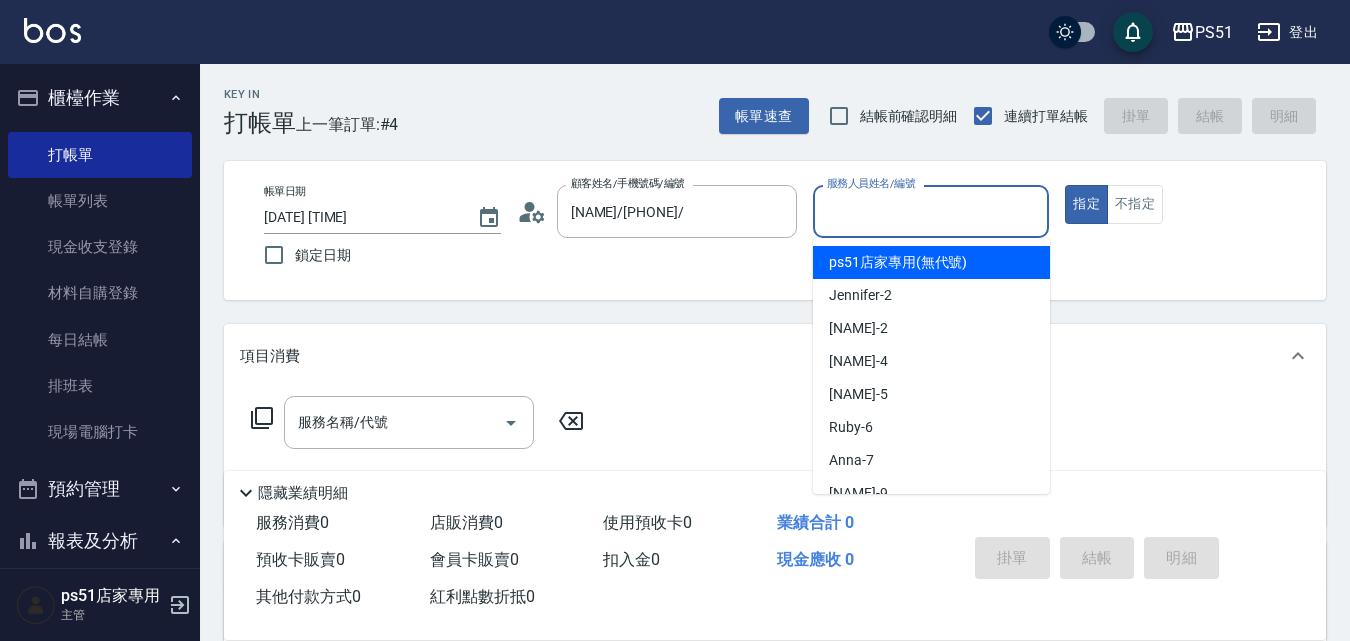 click on "服務人員姓名/編號" at bounding box center [931, 211] 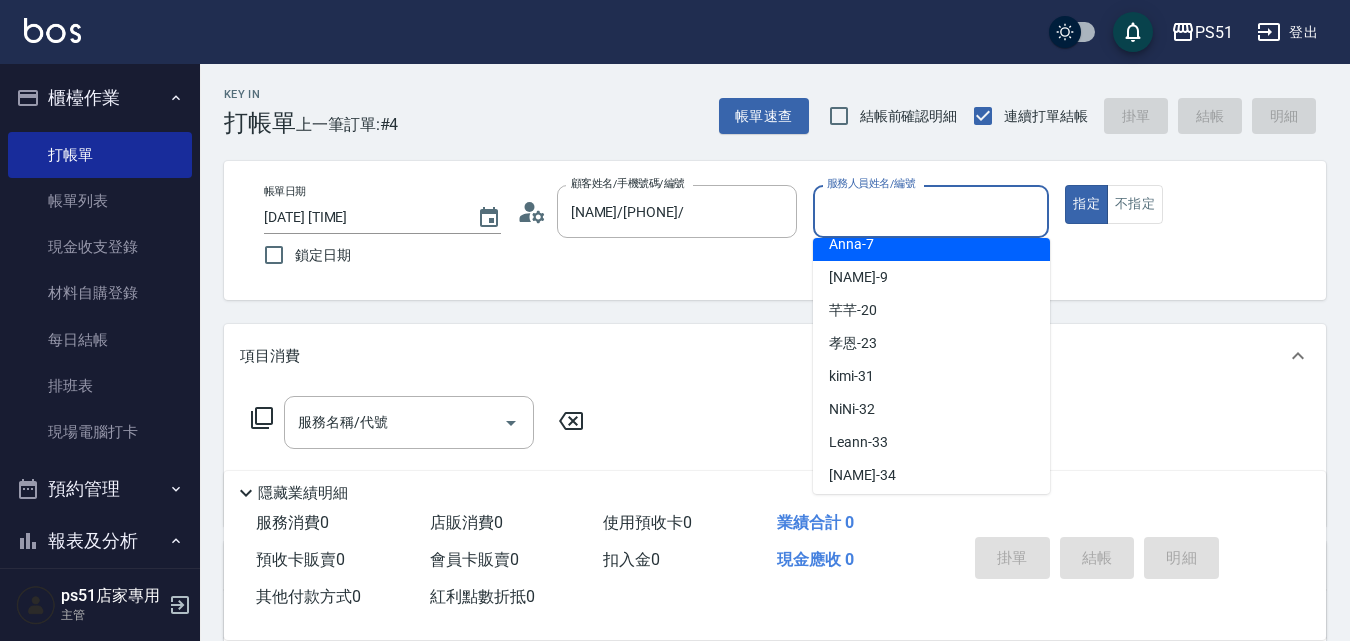 scroll, scrollTop: 233, scrollLeft: 0, axis: vertical 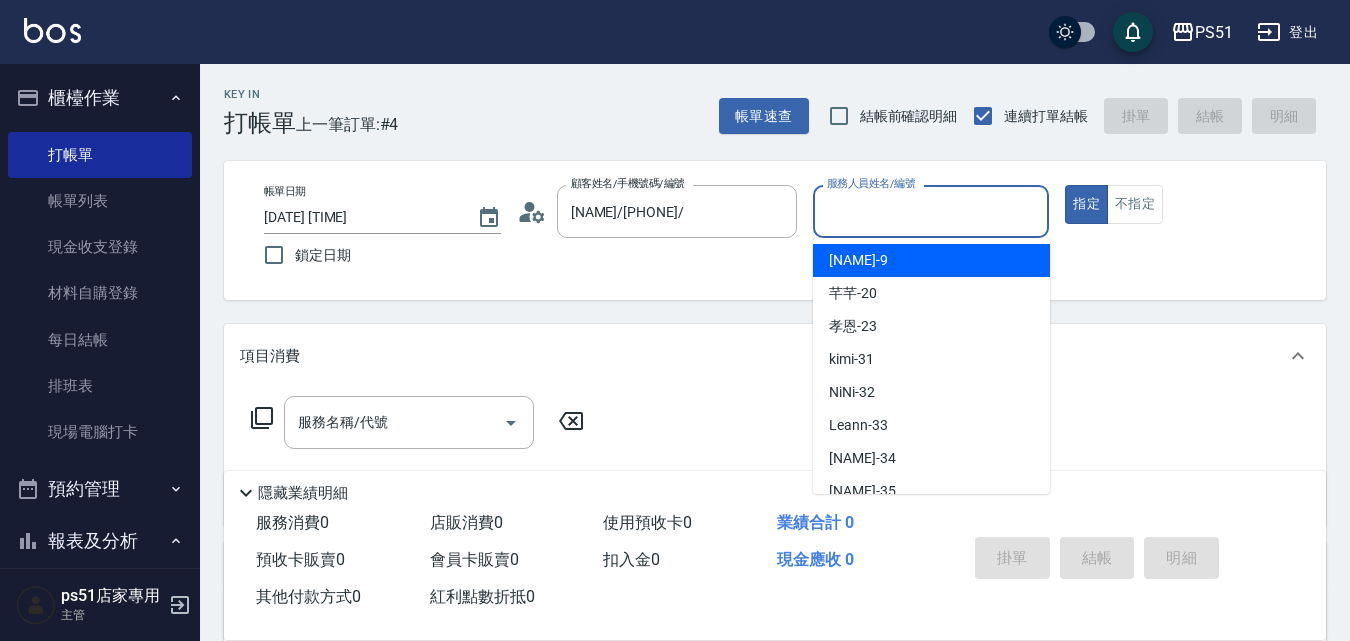 click on "[NAME] -9" at bounding box center (931, 260) 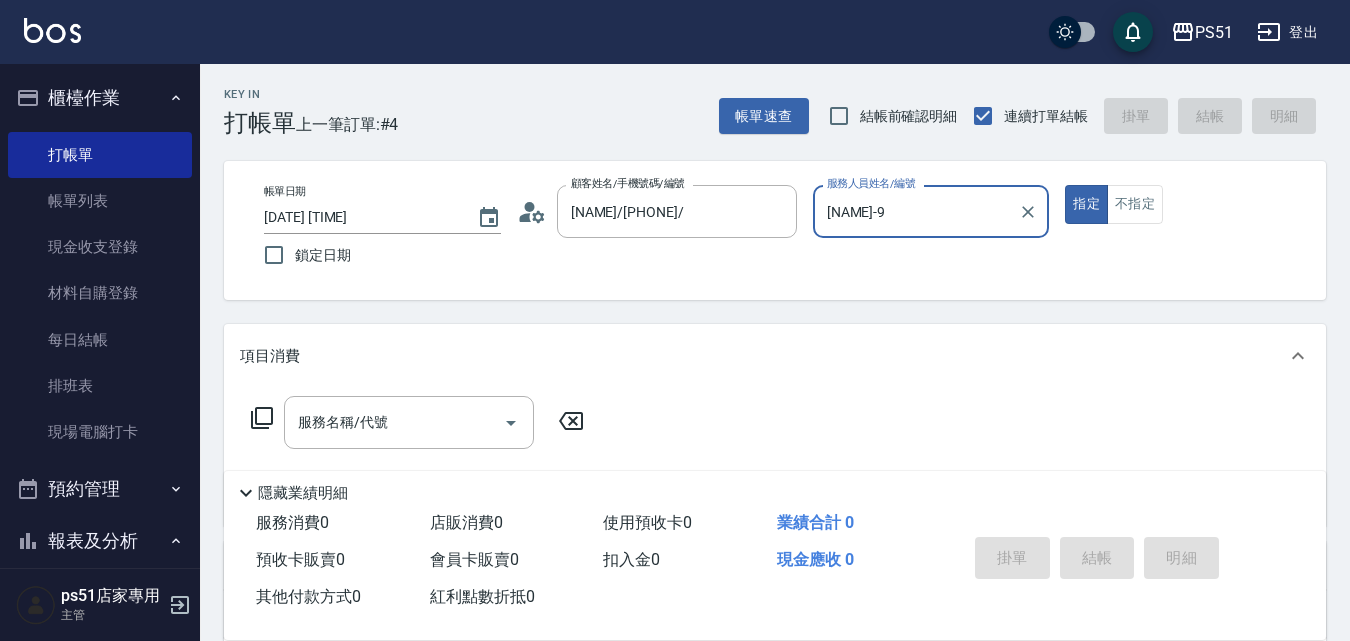 click 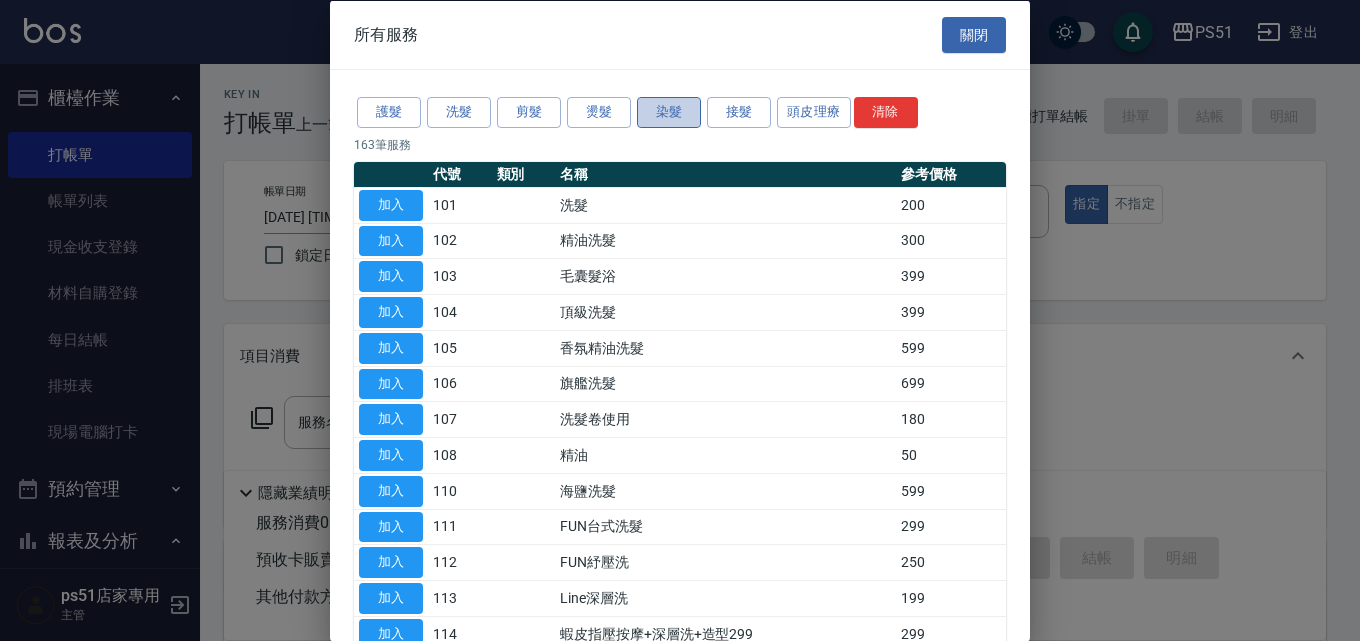 click on "染髮" at bounding box center [669, 112] 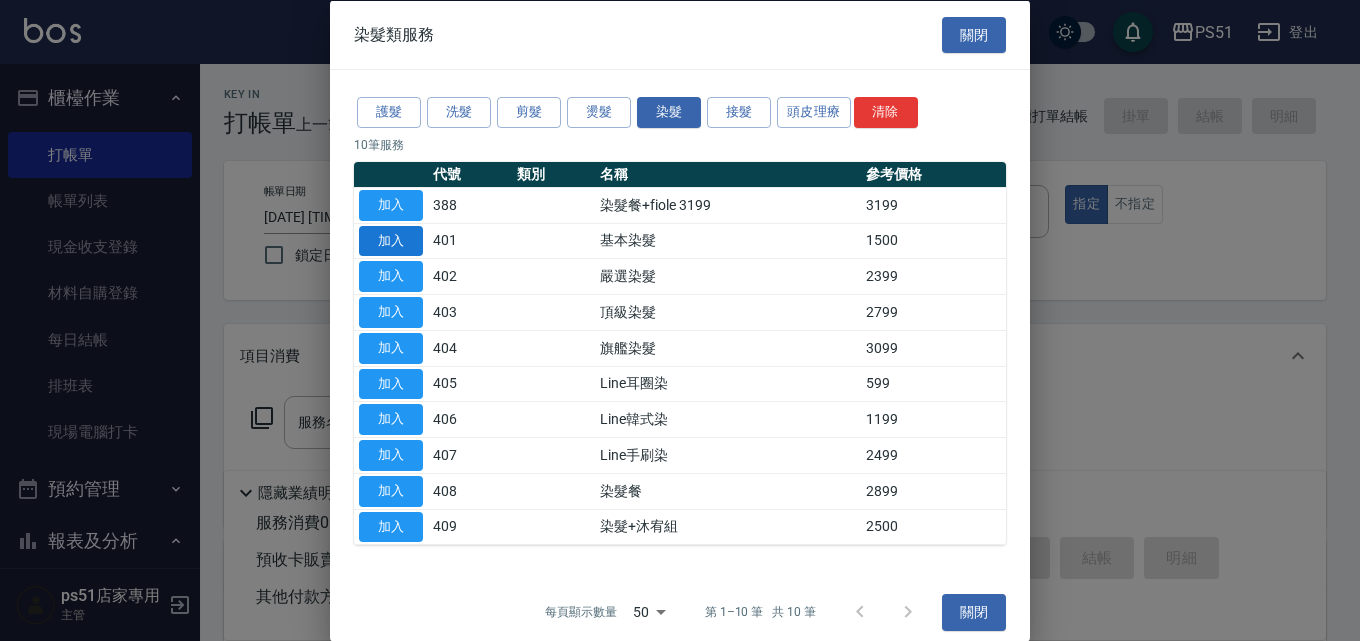 click on "加入" at bounding box center (391, 240) 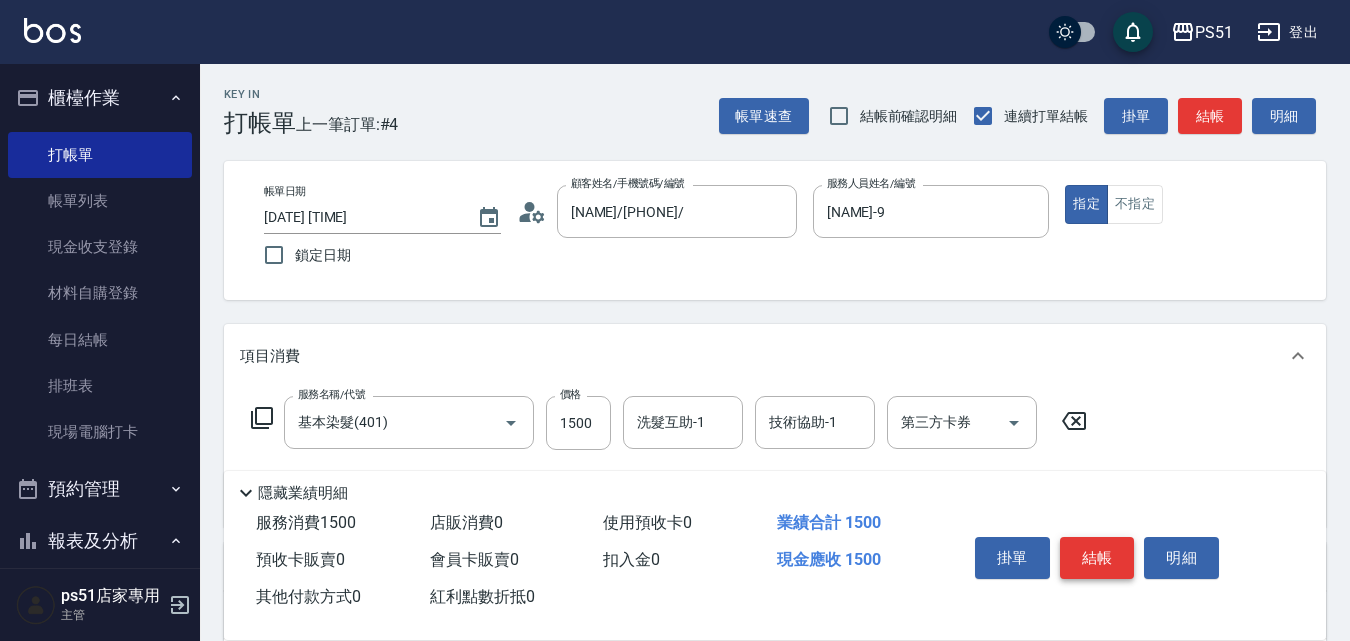 click on "結帳" at bounding box center (1097, 558) 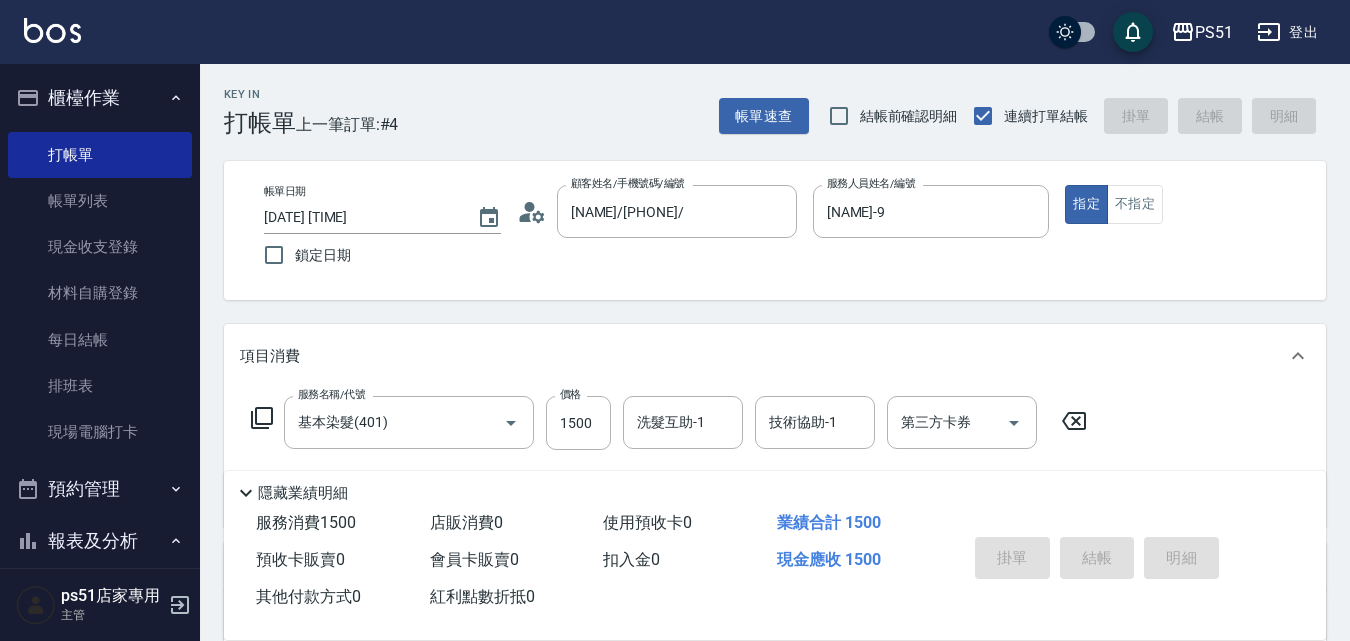 type on "2025/08/08 14:04" 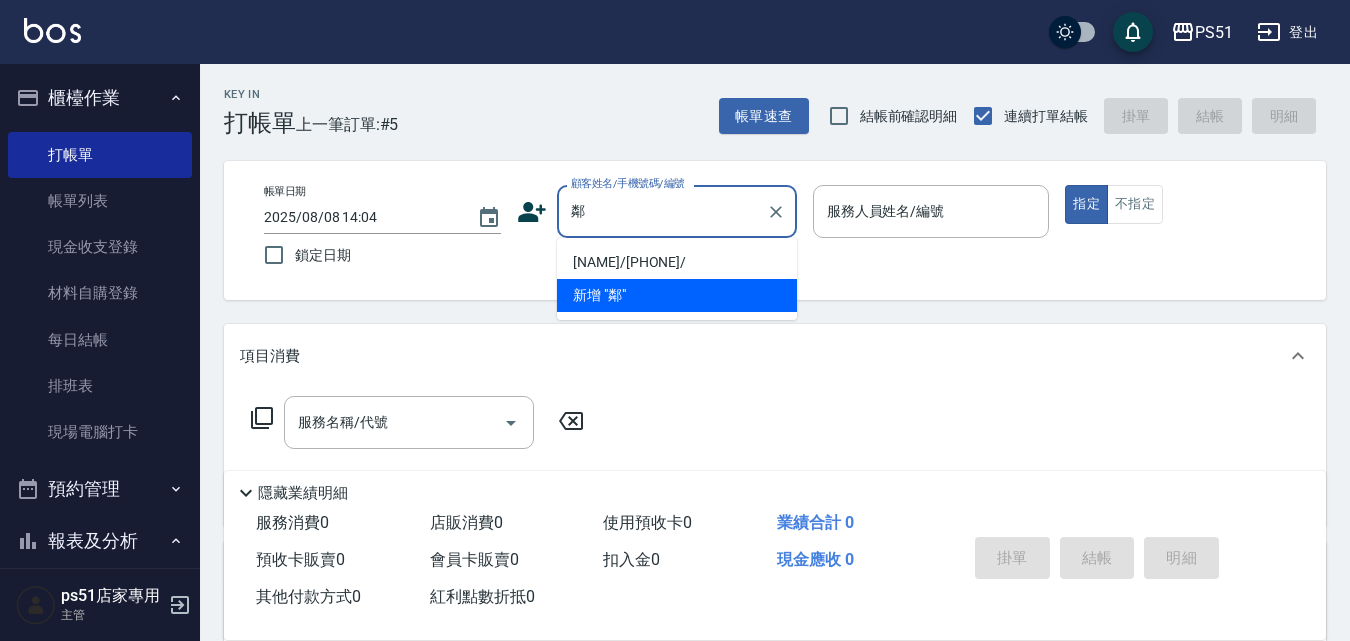 type on "林" 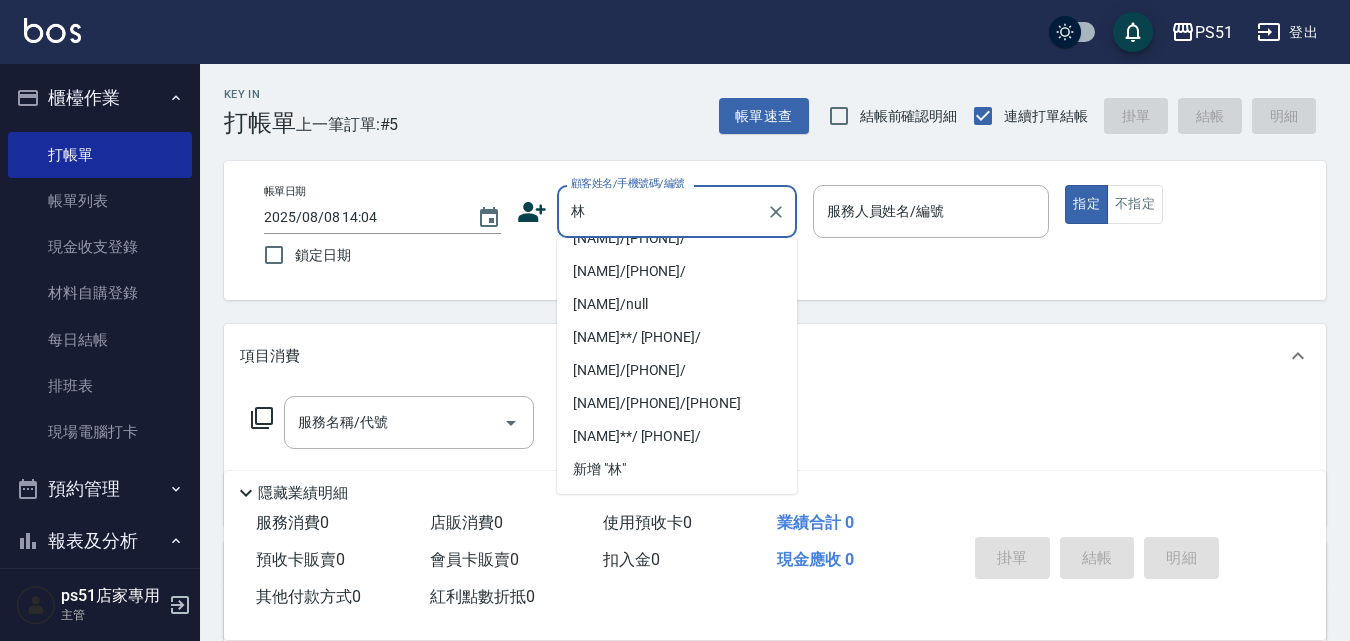 scroll, scrollTop: 600, scrollLeft: 0, axis: vertical 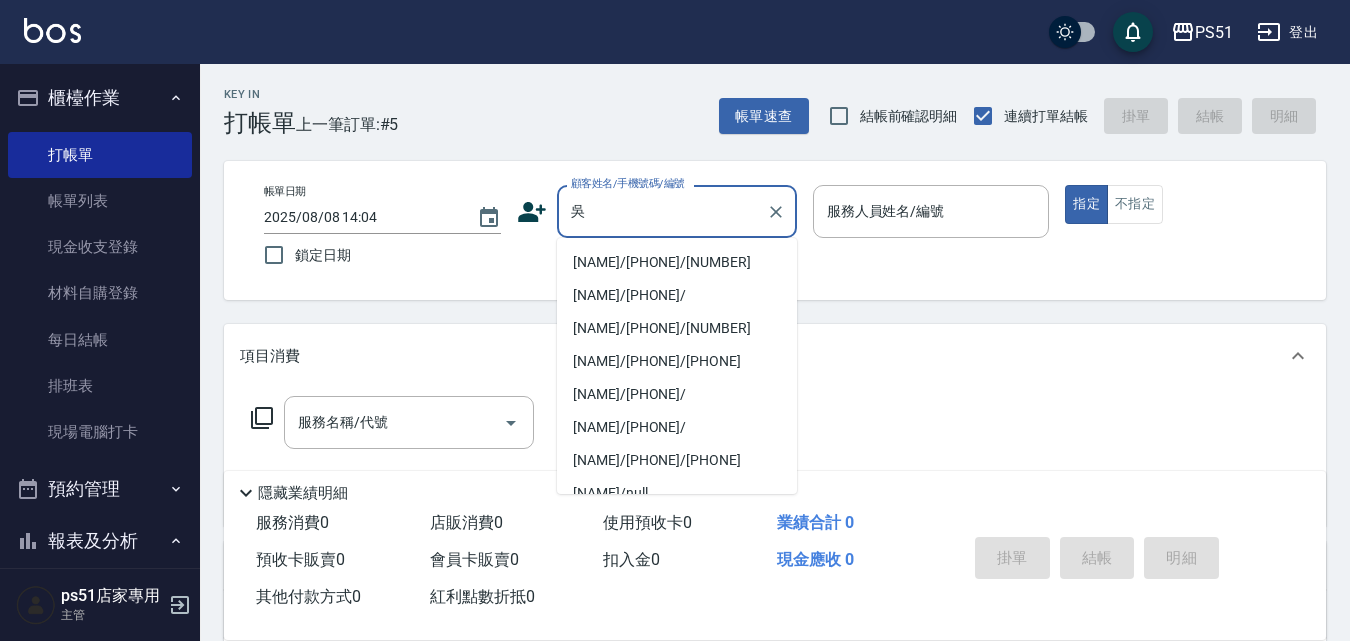 click on "[NAME]/[PHONE]/[NUMBER]" at bounding box center (677, 262) 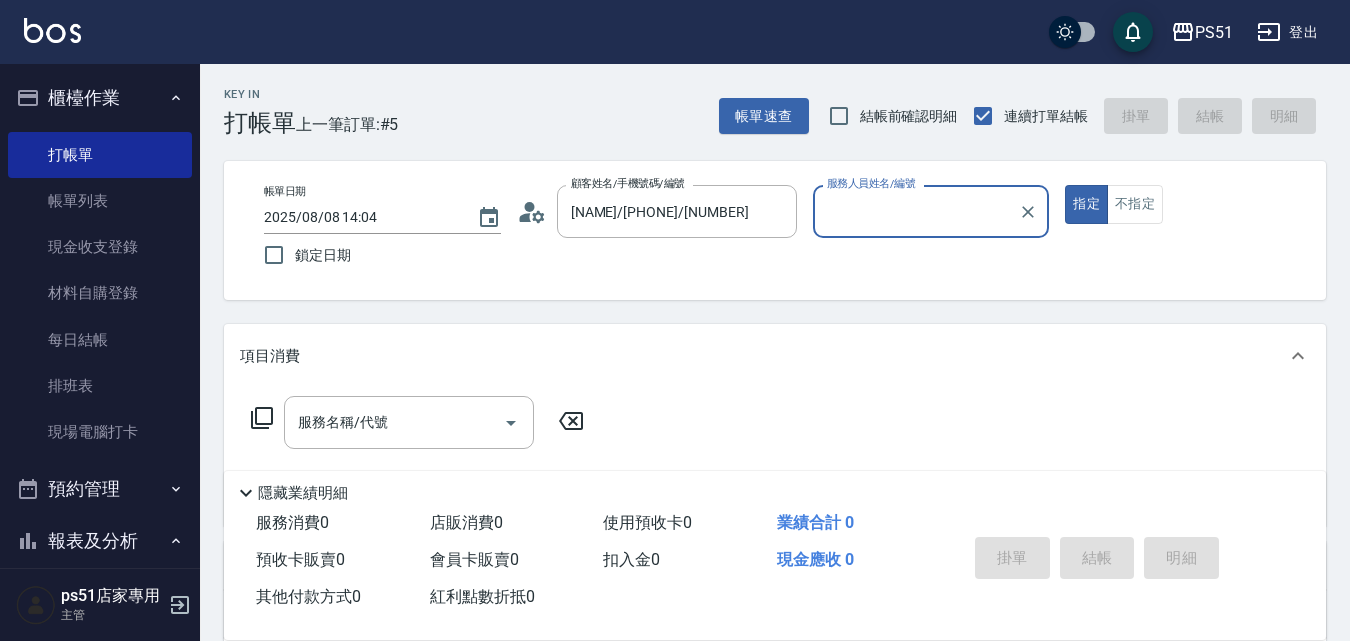 type on "[NAME]-4" 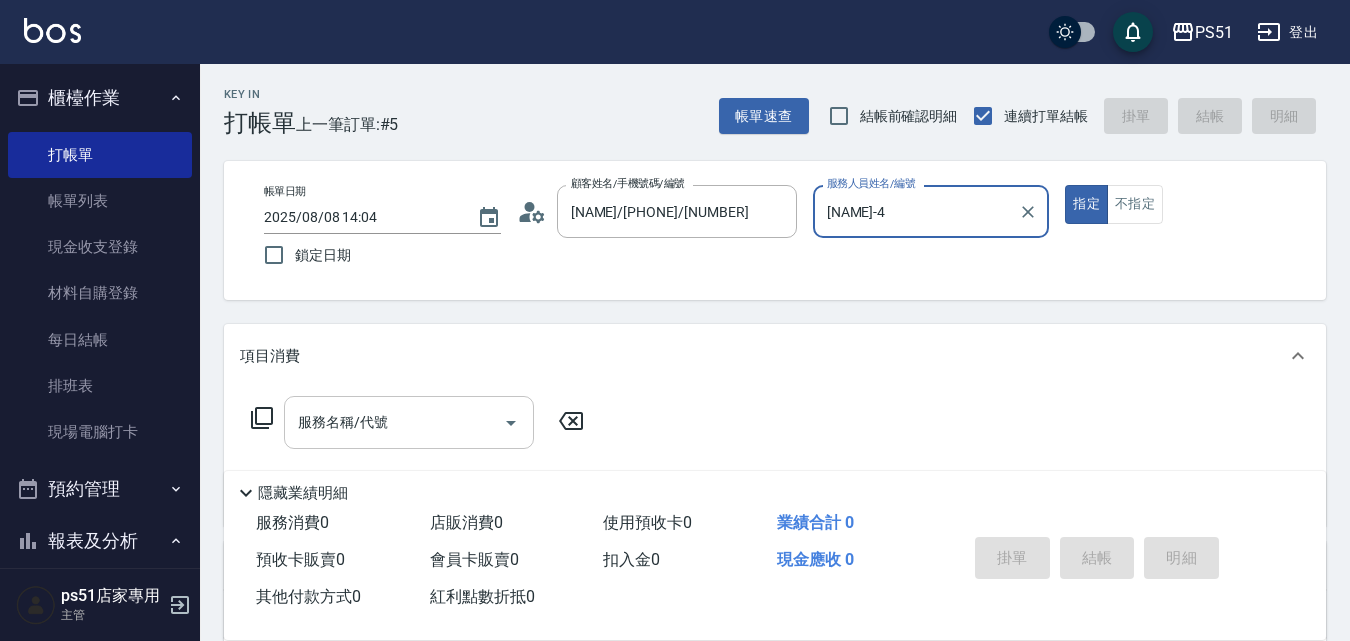 click on "服務名稱/代號" at bounding box center [394, 422] 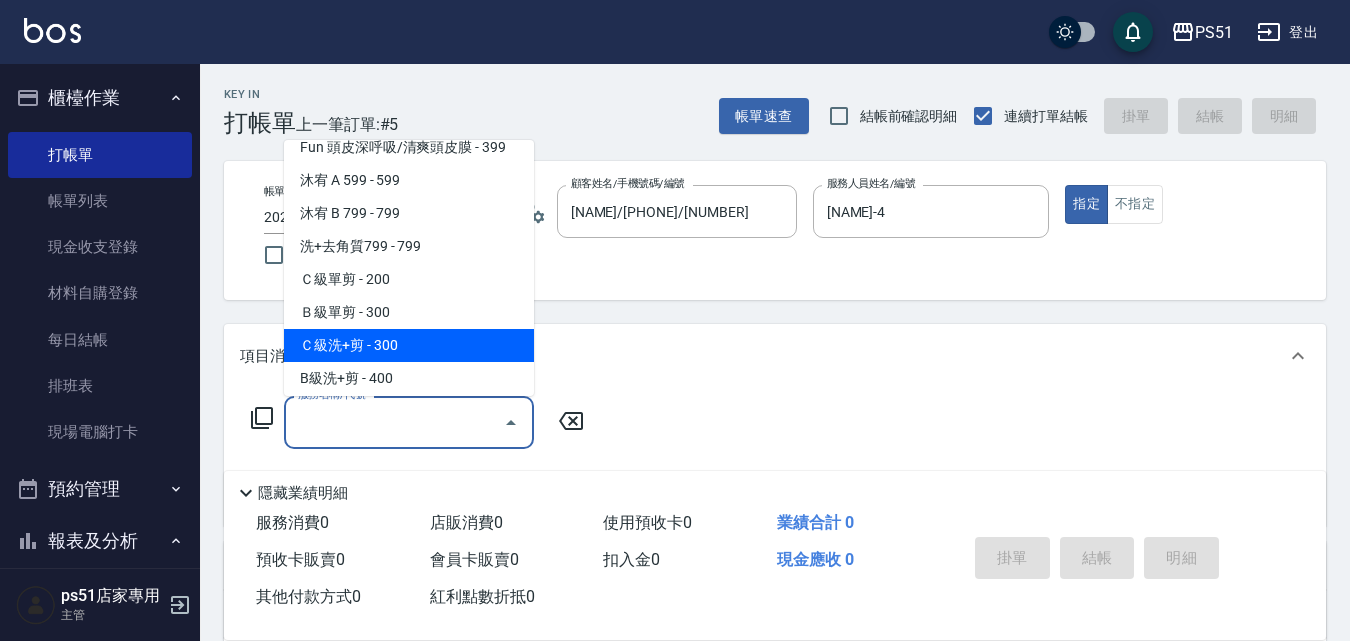 scroll, scrollTop: 700, scrollLeft: 0, axis: vertical 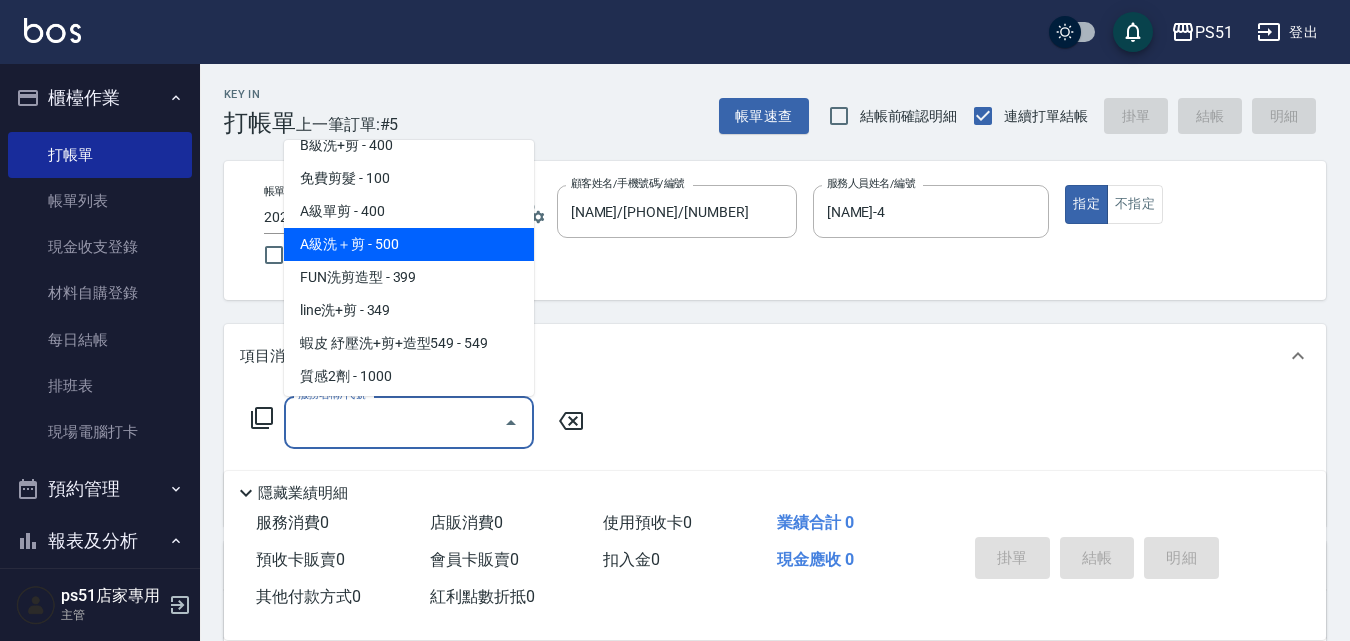 click on "A級洗＋剪 - 500" at bounding box center (409, 244) 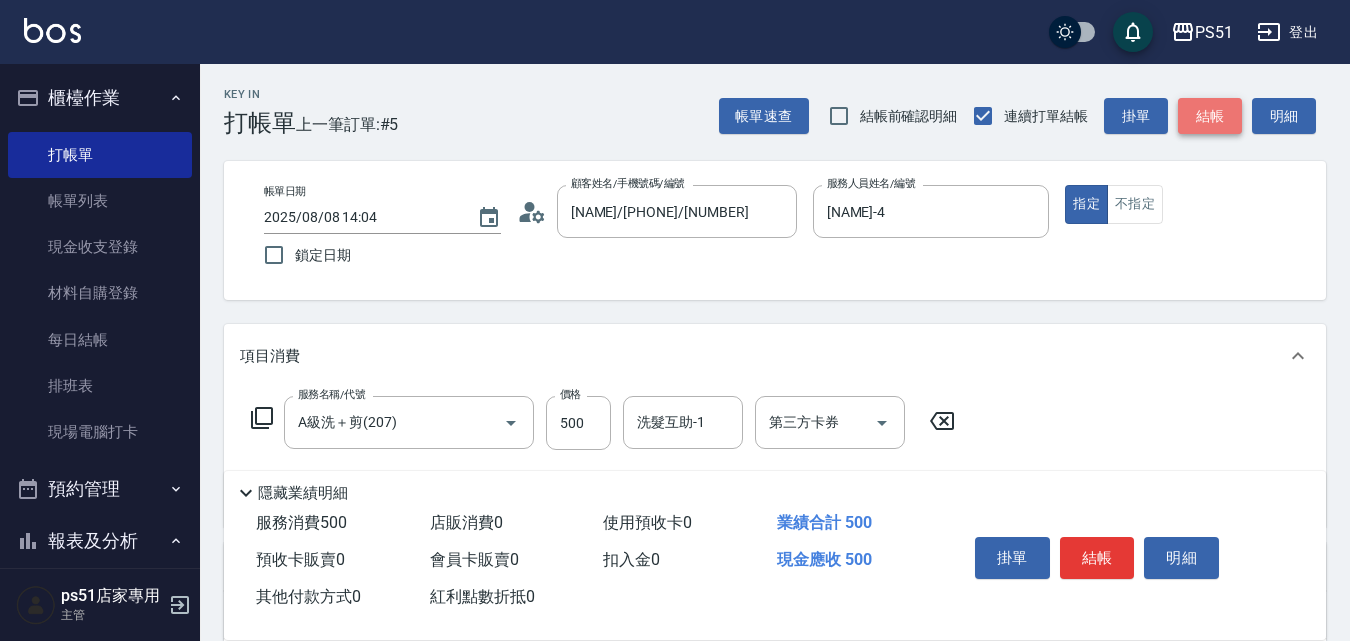 click on "結帳" at bounding box center [1210, 116] 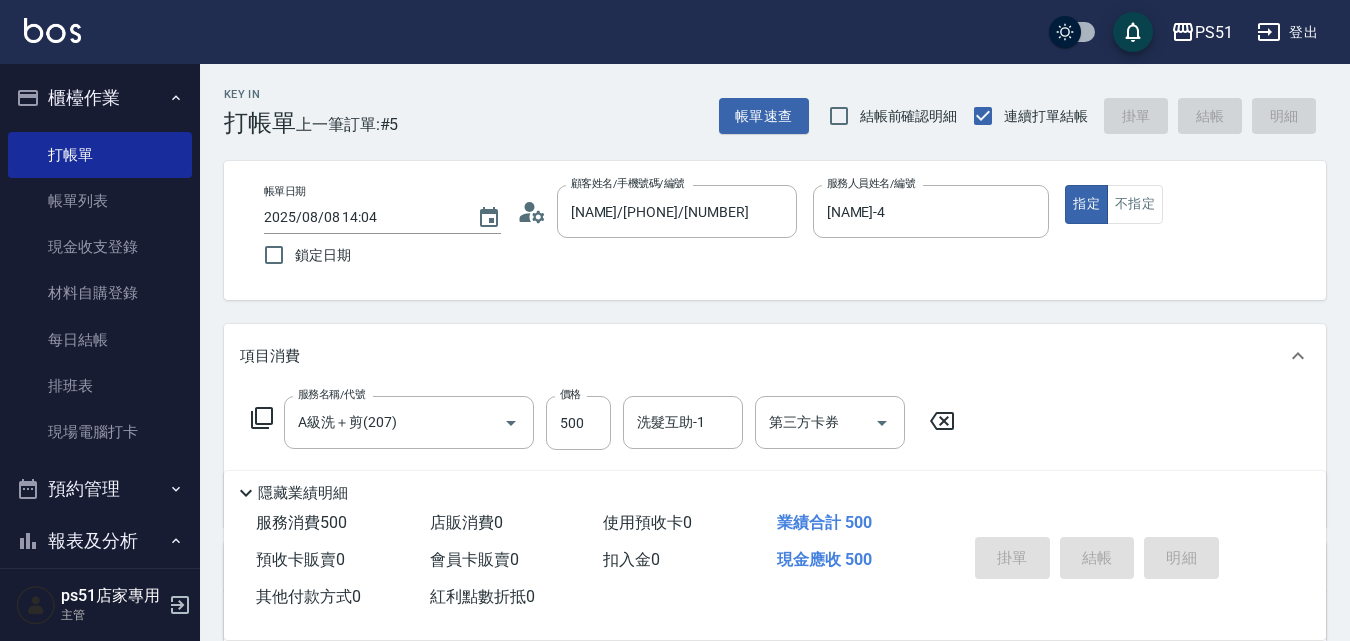 type on "[DATE] [TIME]" 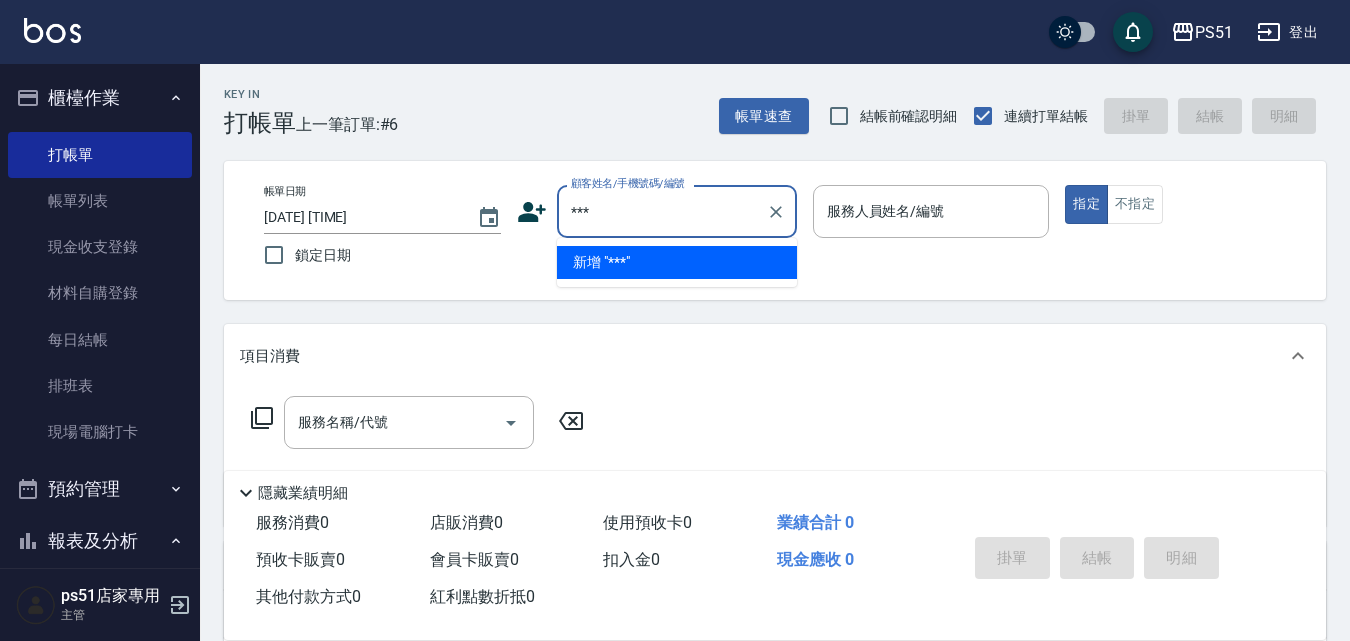 type on "***" 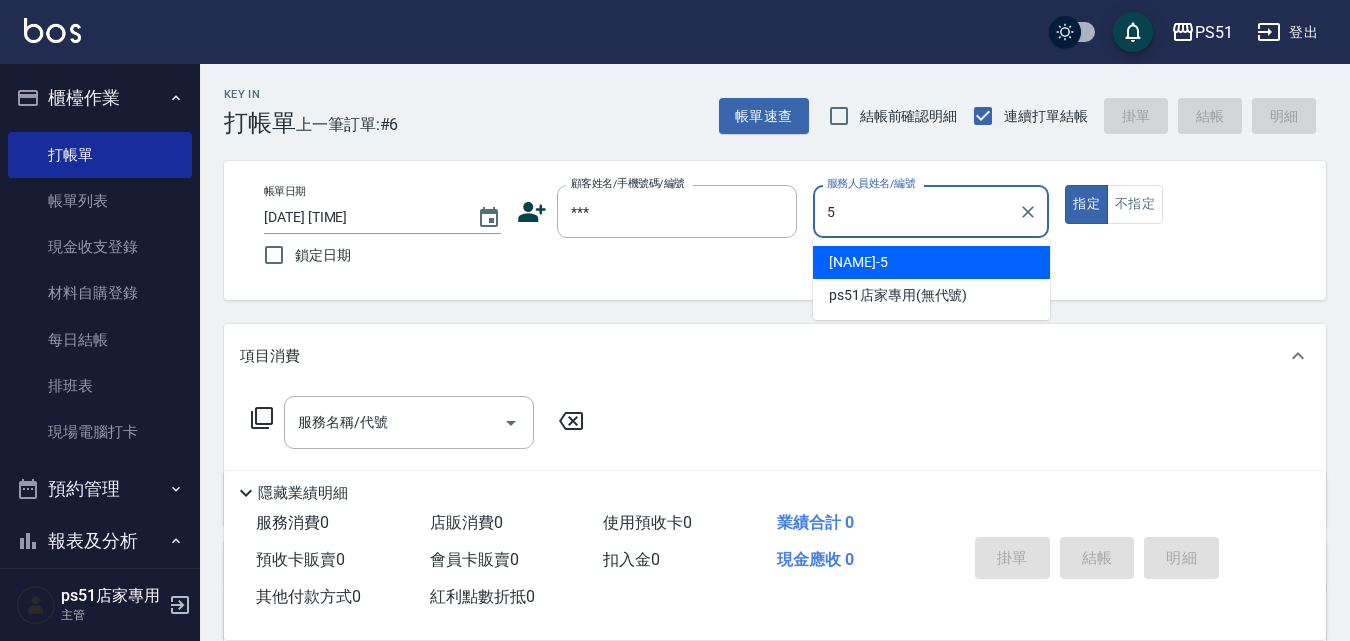 type on "[NAME]-5" 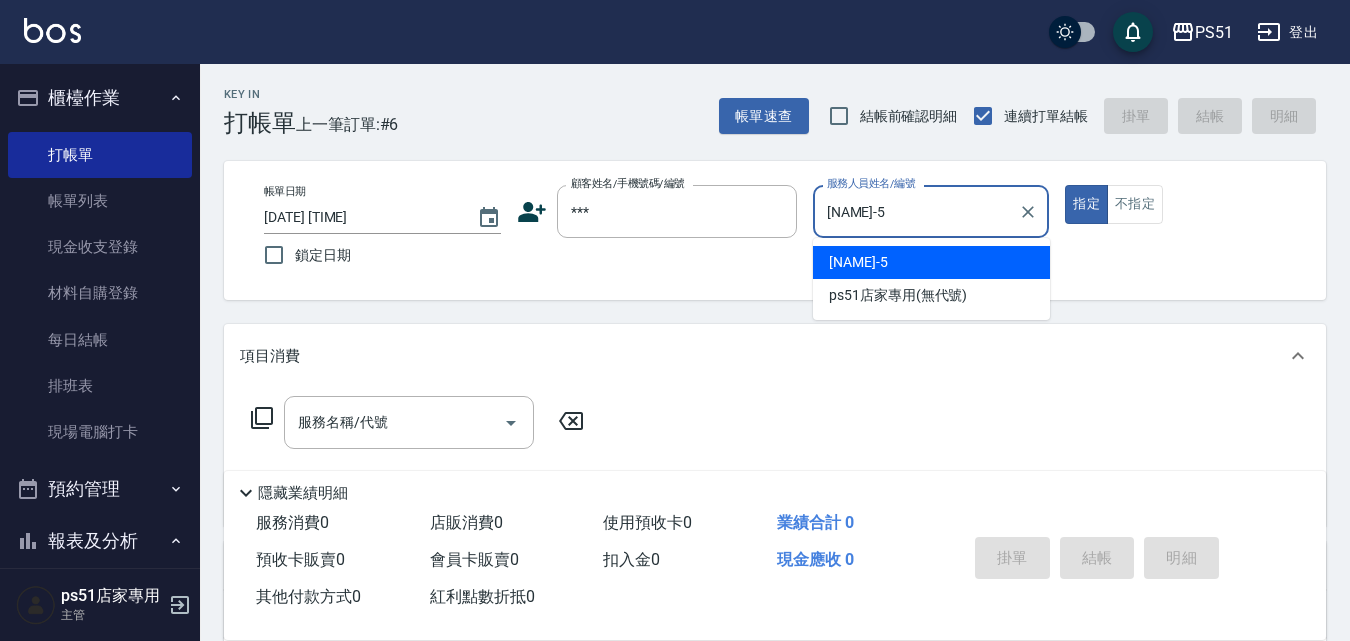 type on "true" 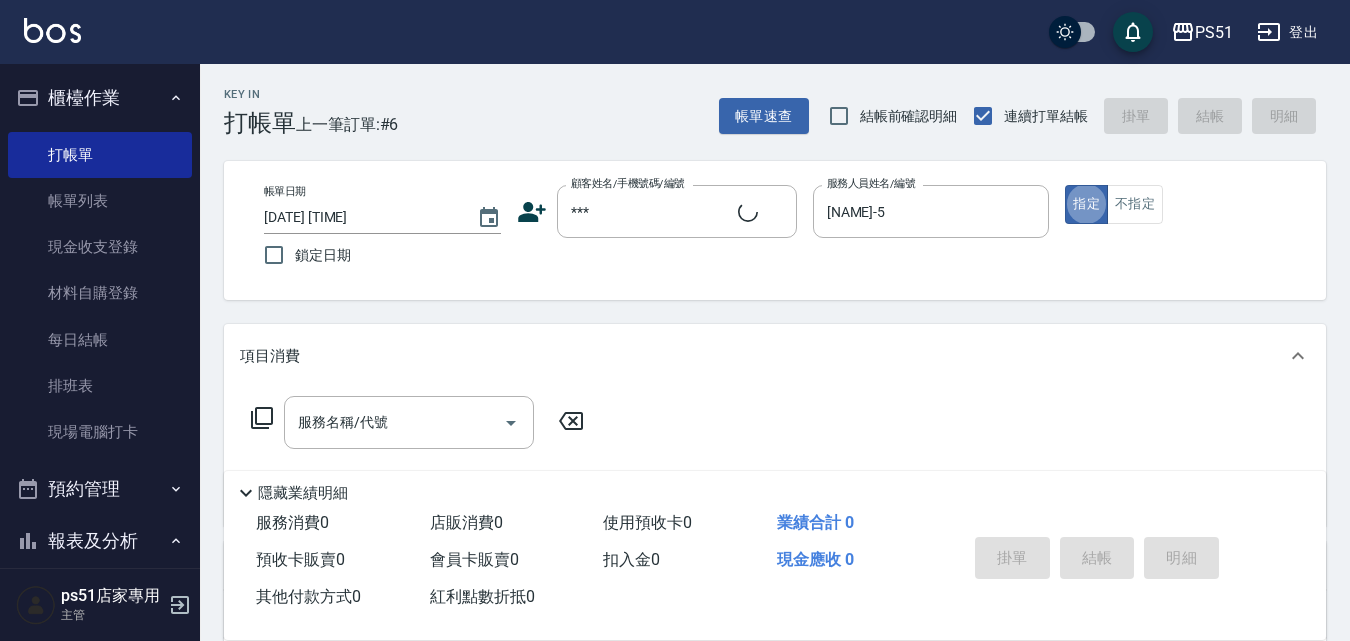 type on "無名字/***/null" 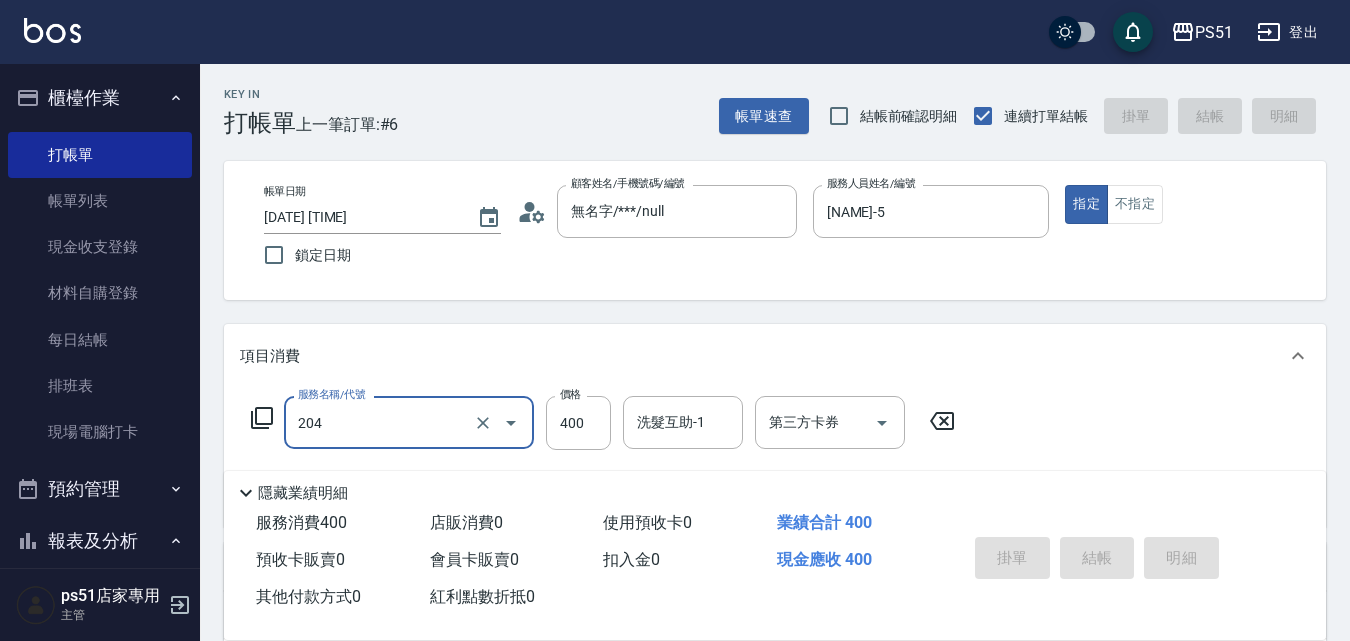 type on "204" 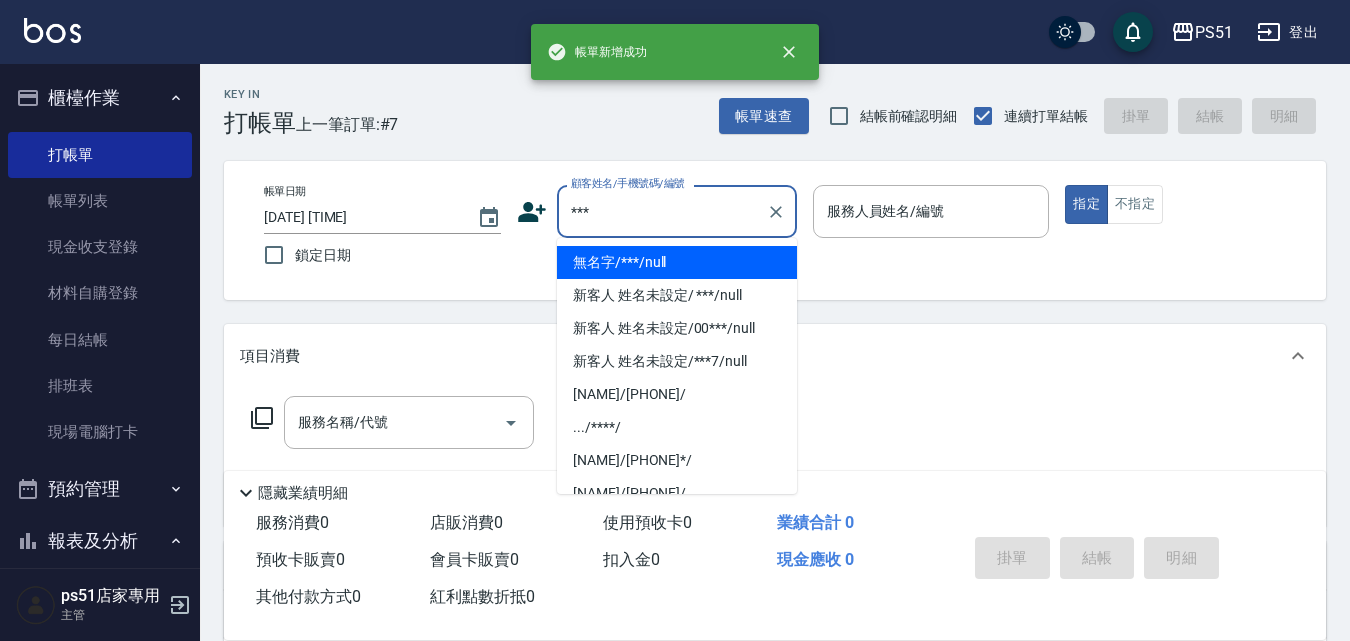 type on "無名字/***/null" 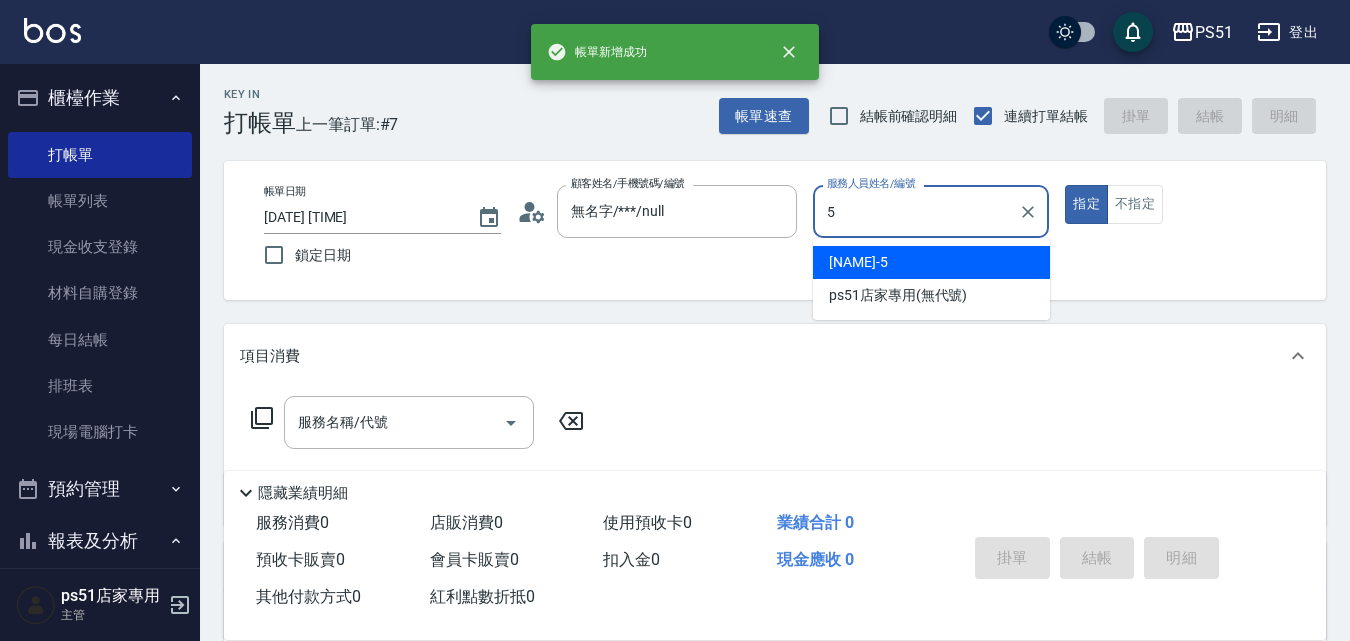 type on "[NAME]-5" 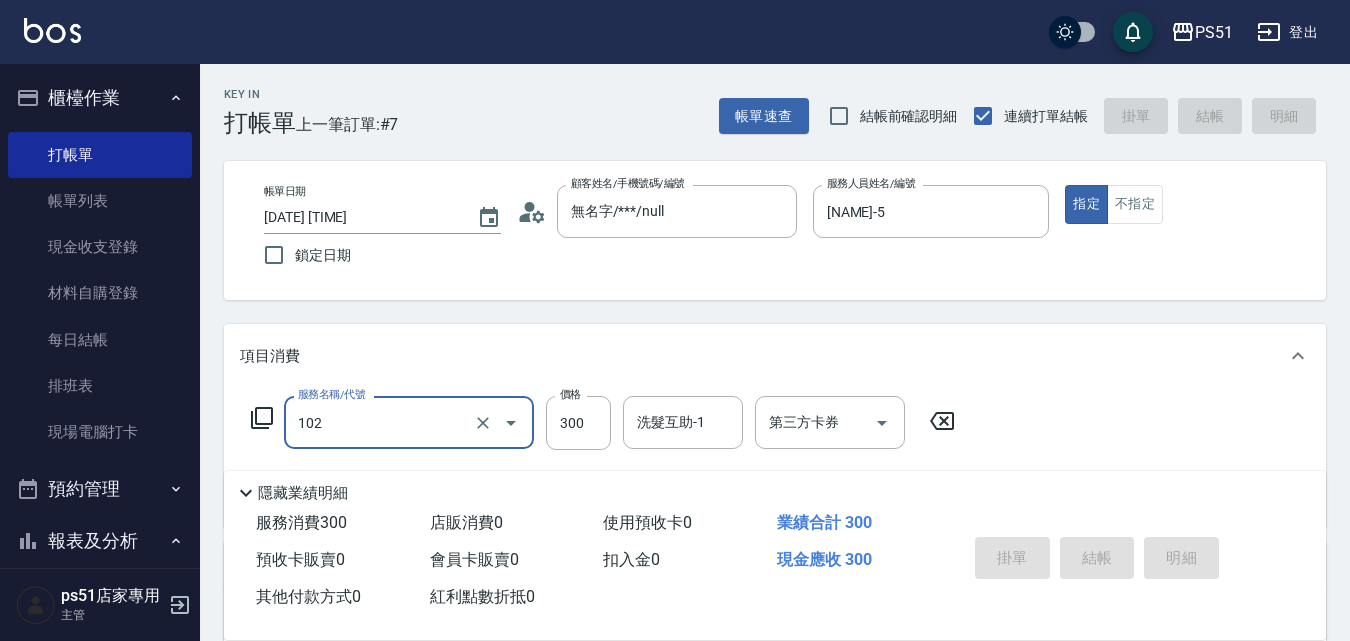 type on "102" 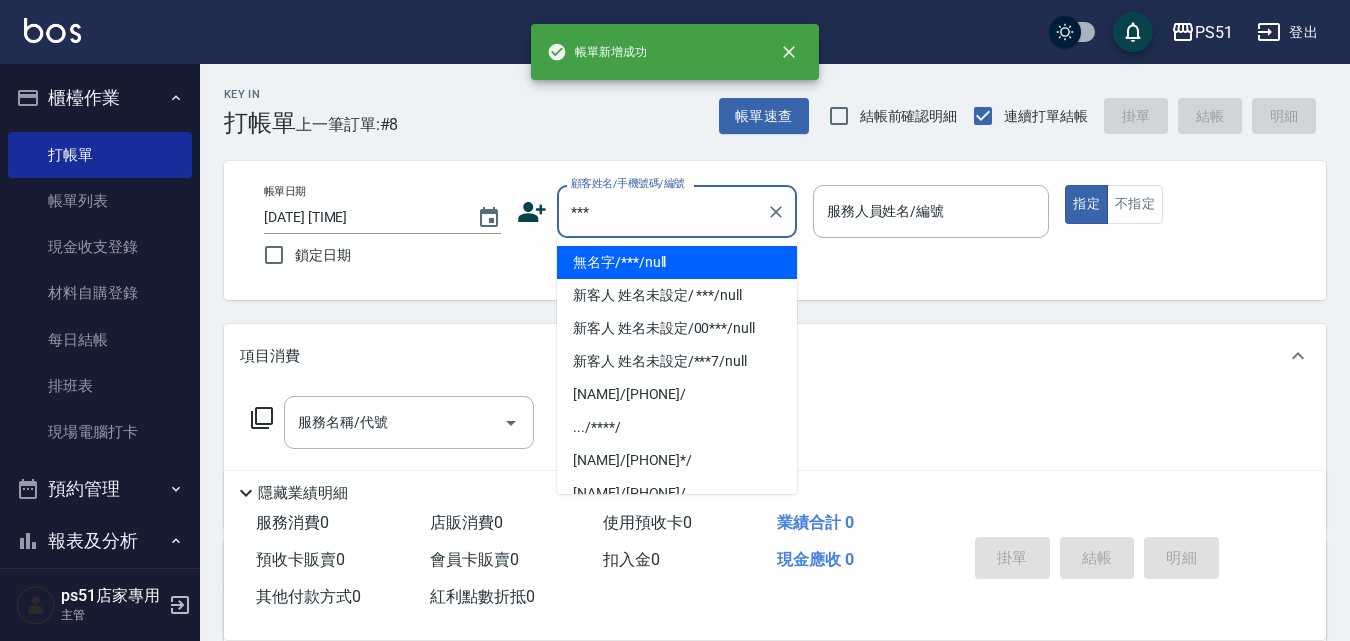 type on "無名字/***/null" 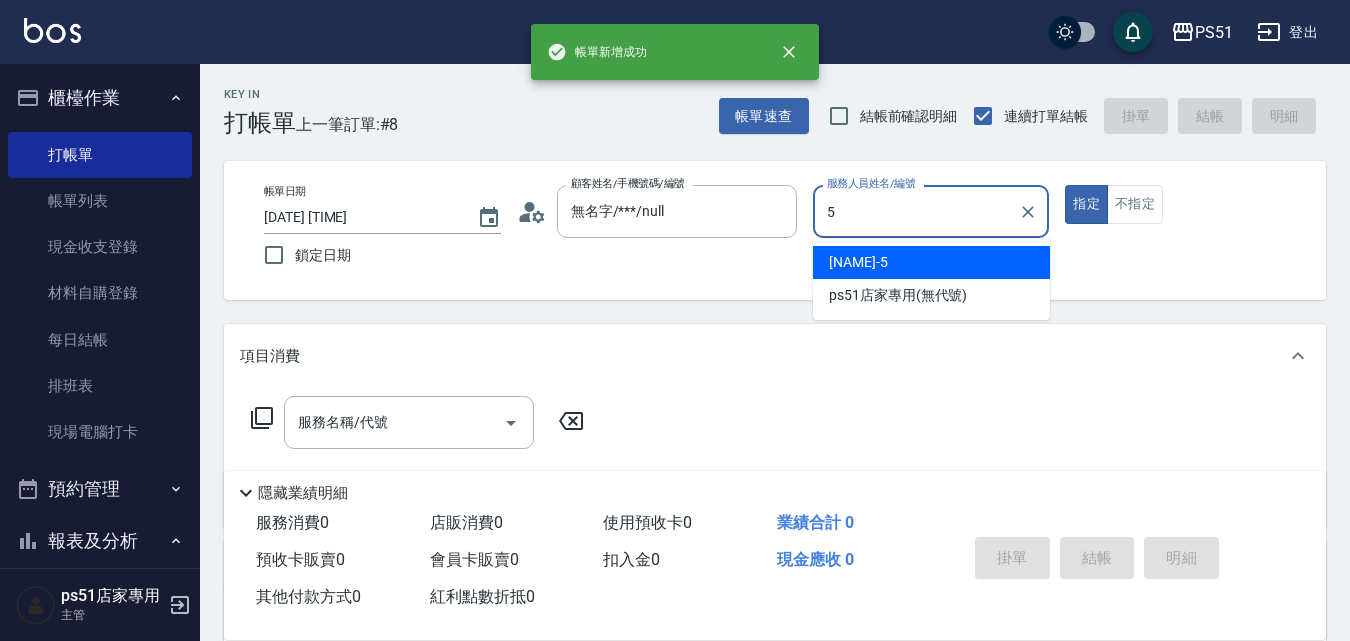 type on "[NAME]-5" 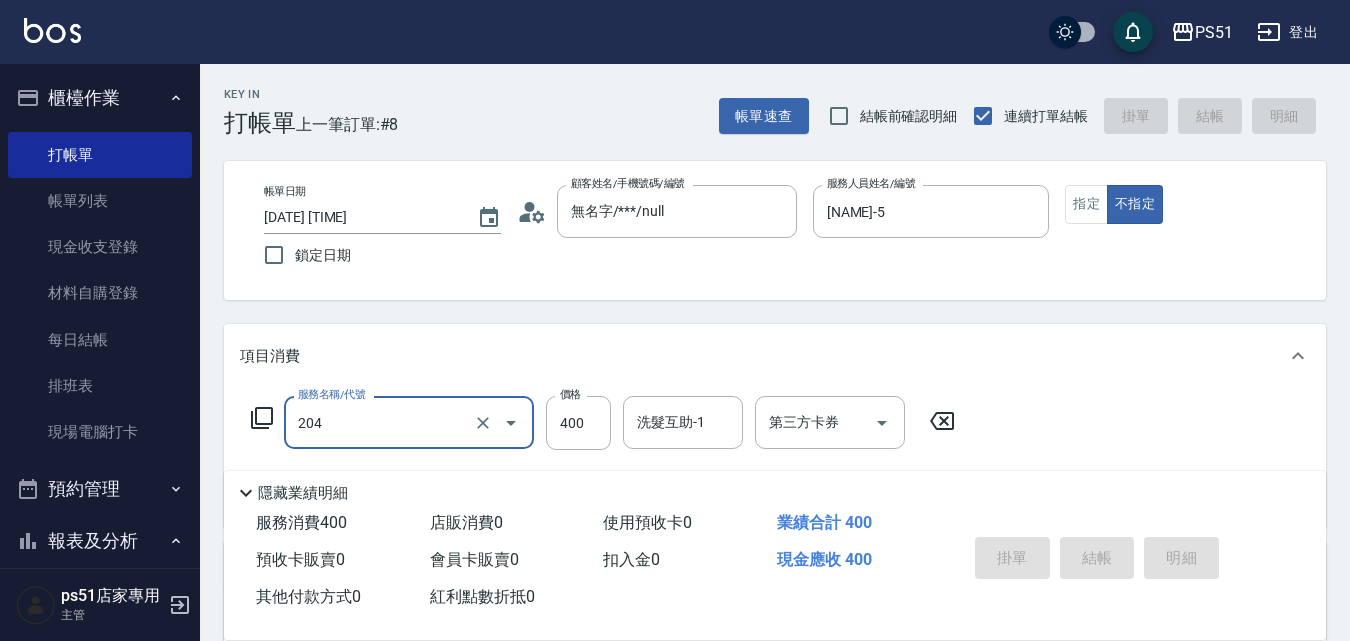 type on "204" 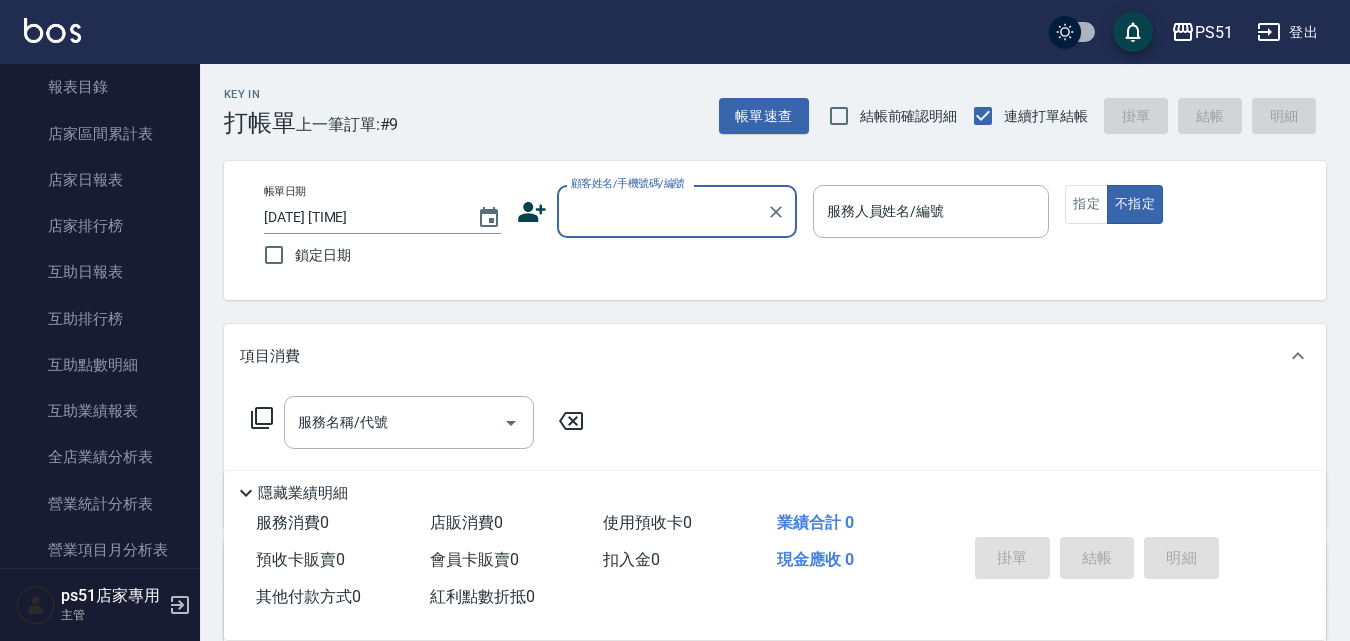 scroll, scrollTop: 933, scrollLeft: 0, axis: vertical 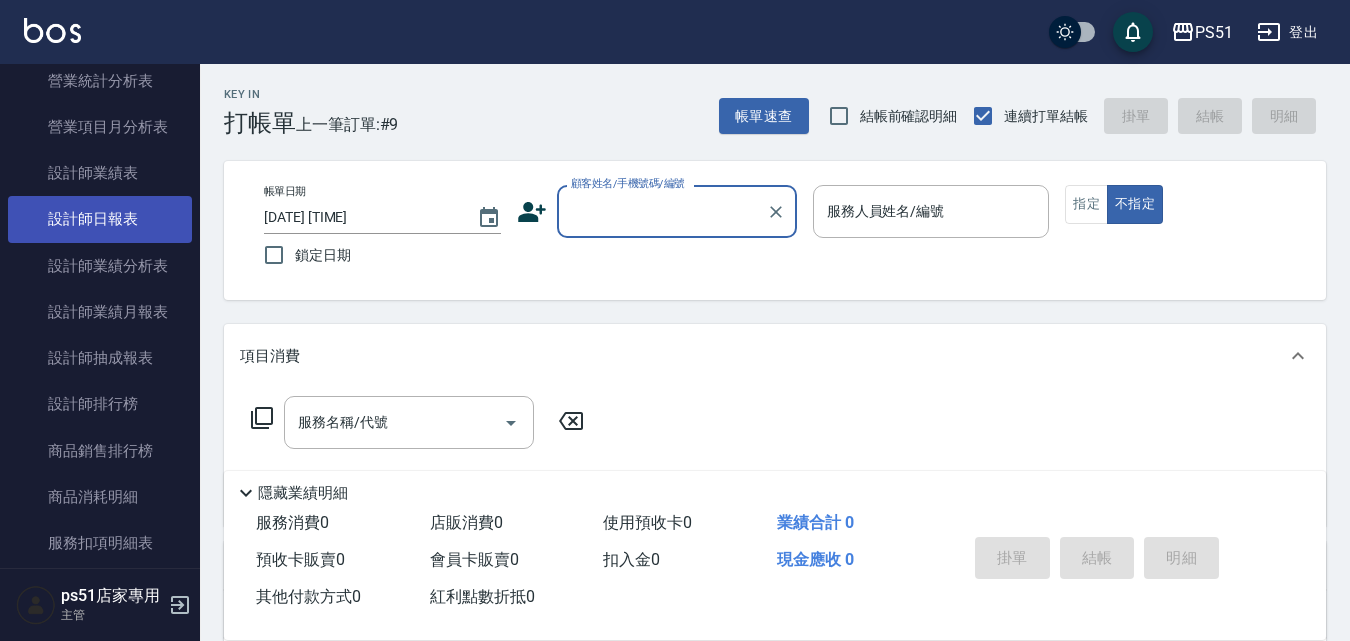 click on "設計師日報表" at bounding box center (100, 219) 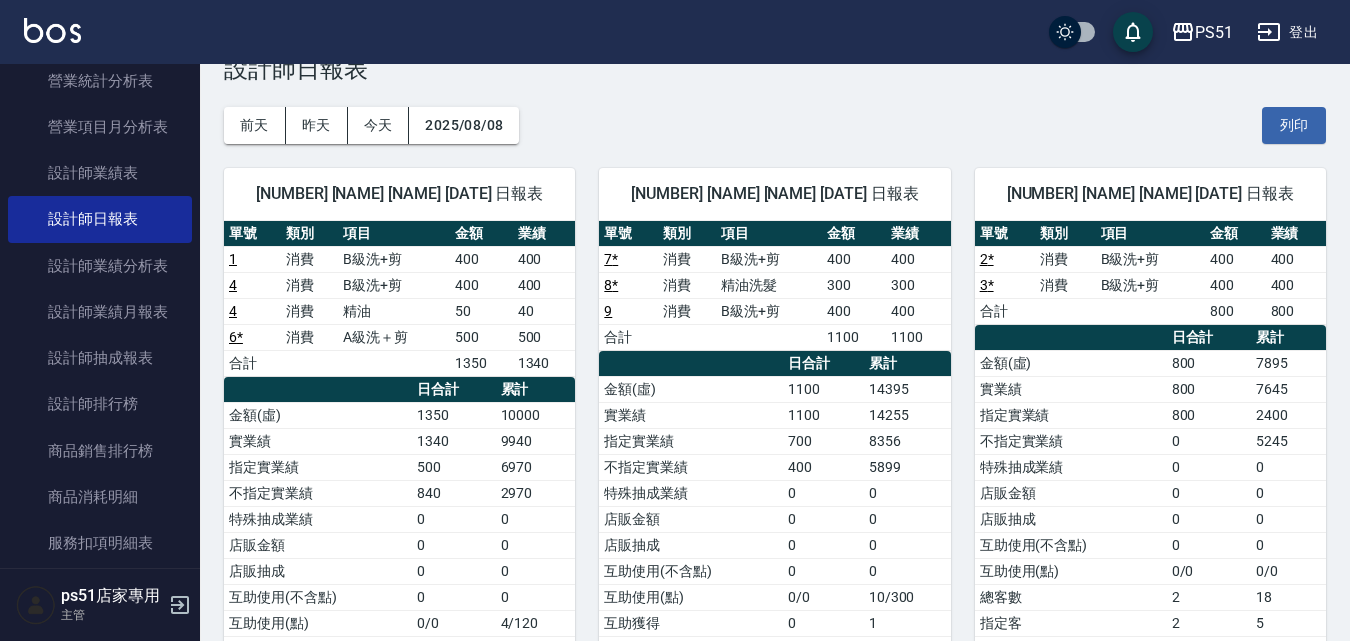 scroll, scrollTop: 0, scrollLeft: 0, axis: both 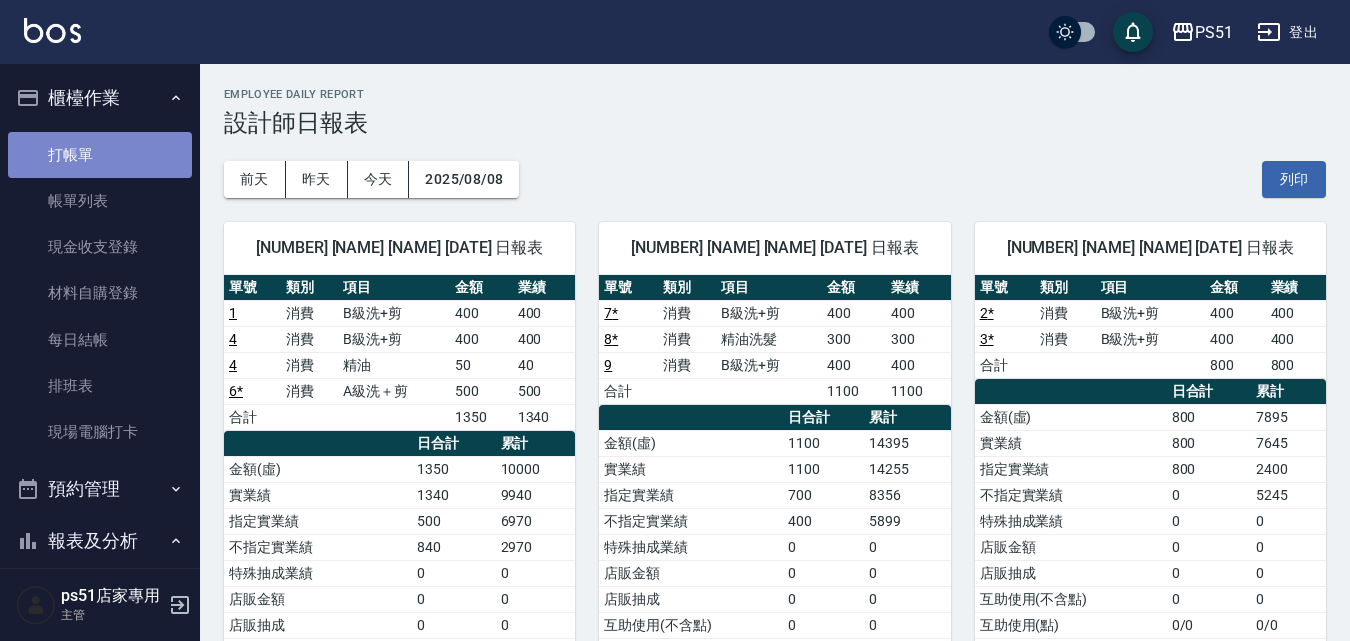click on "打帳單" at bounding box center [100, 155] 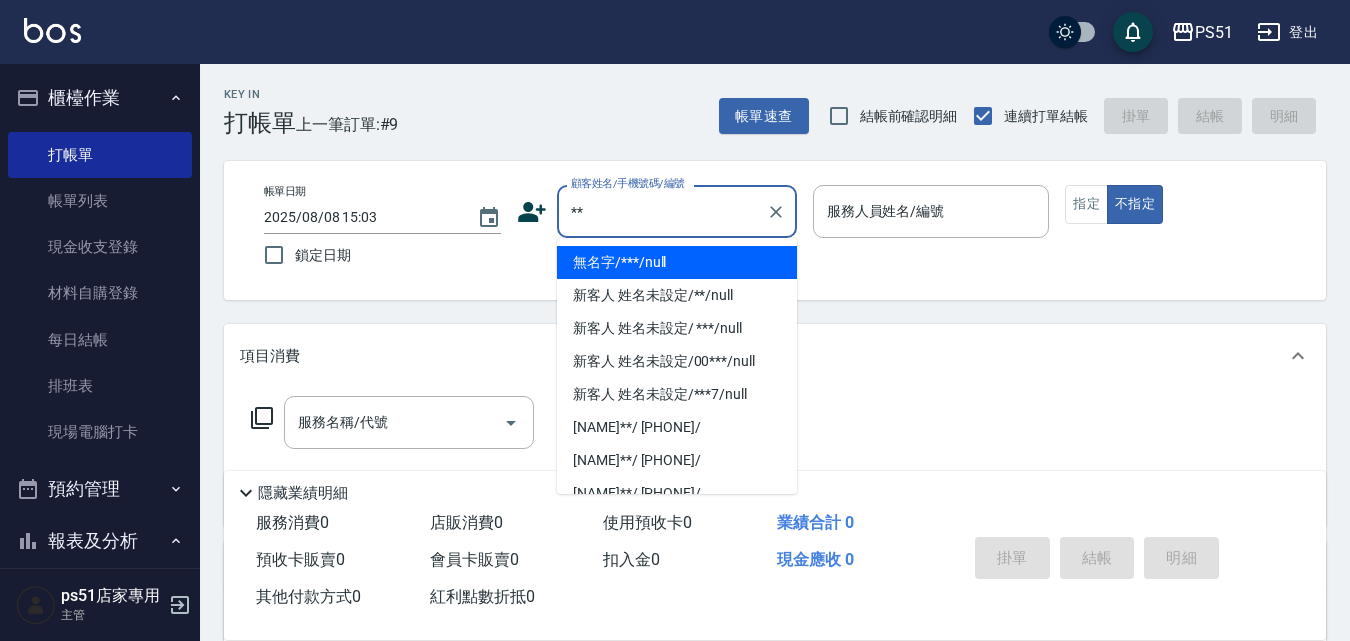 type on "無名字/***/null" 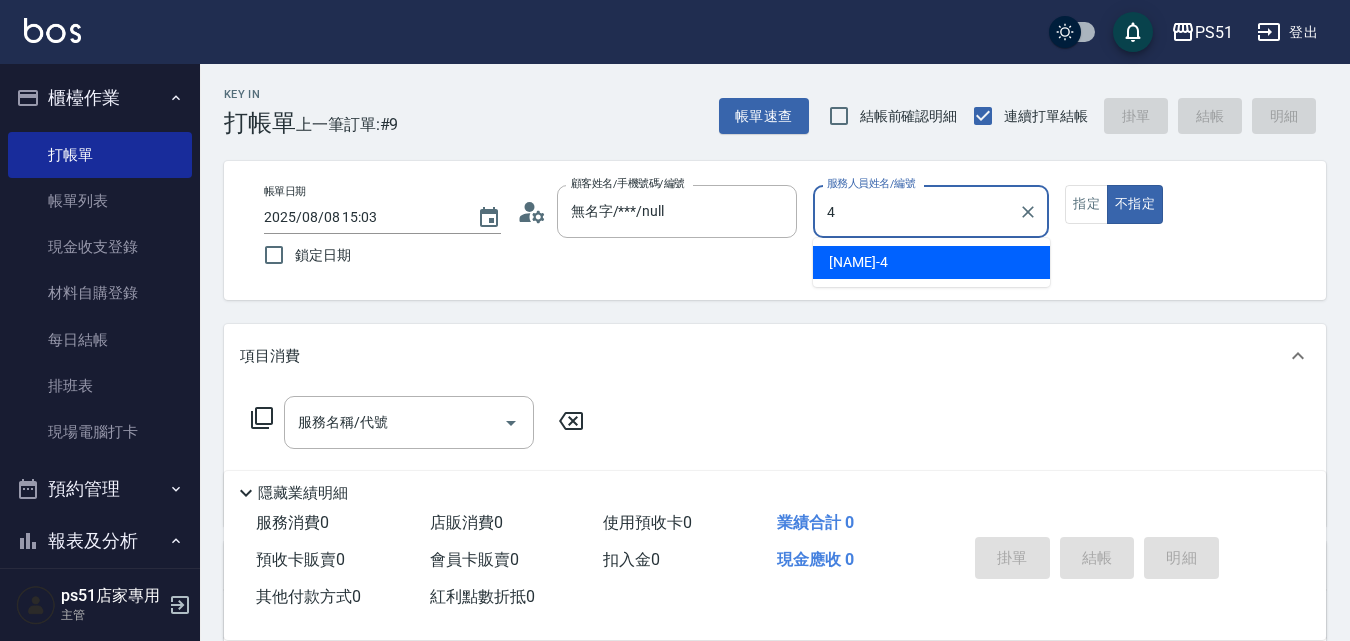 type on "[NAME]-4" 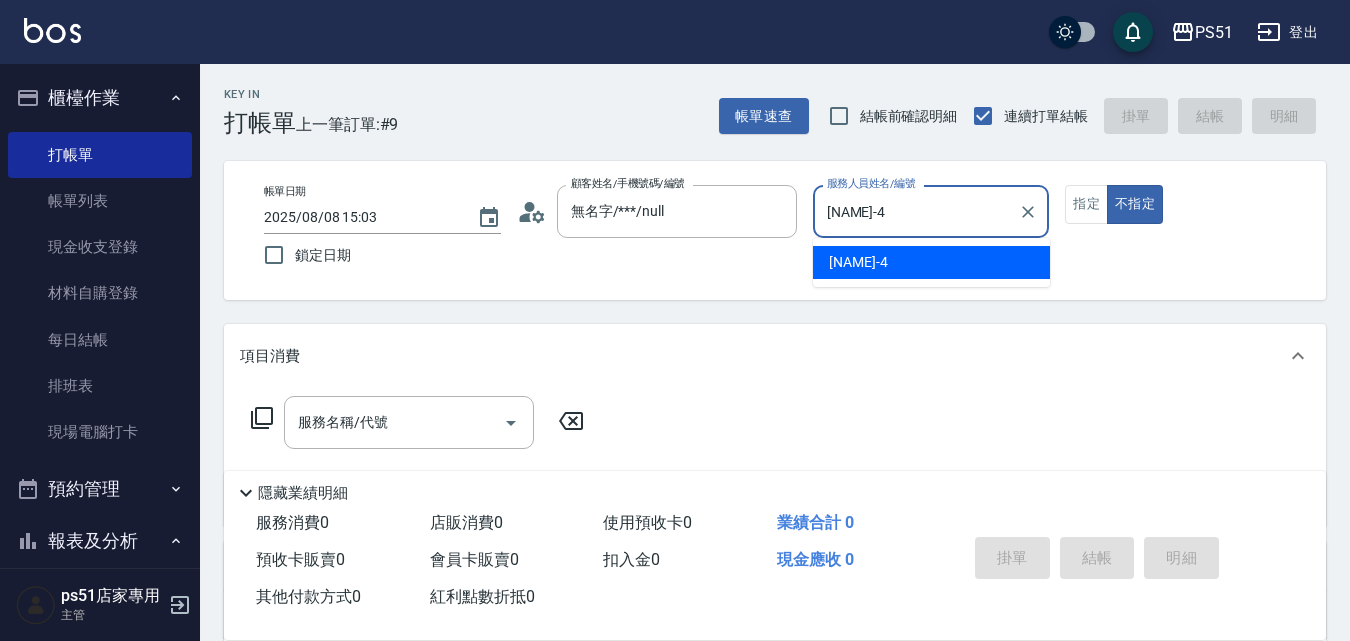 type on "false" 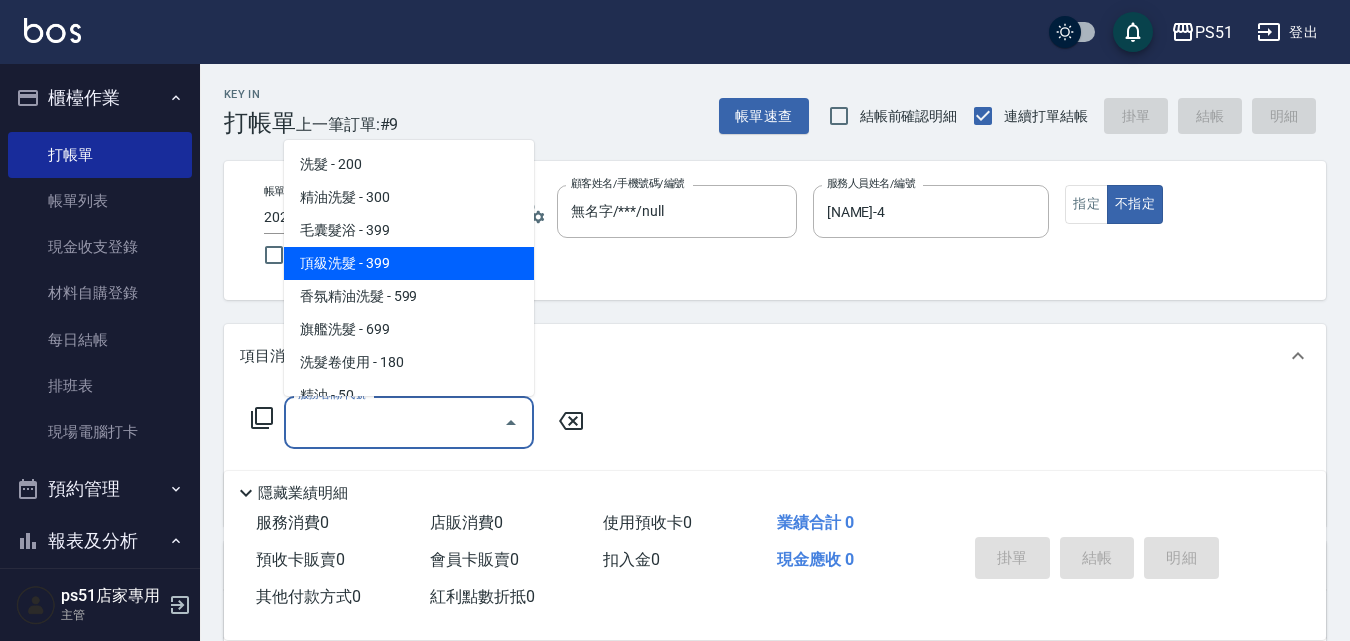 type on "頂級洗髮(104)" 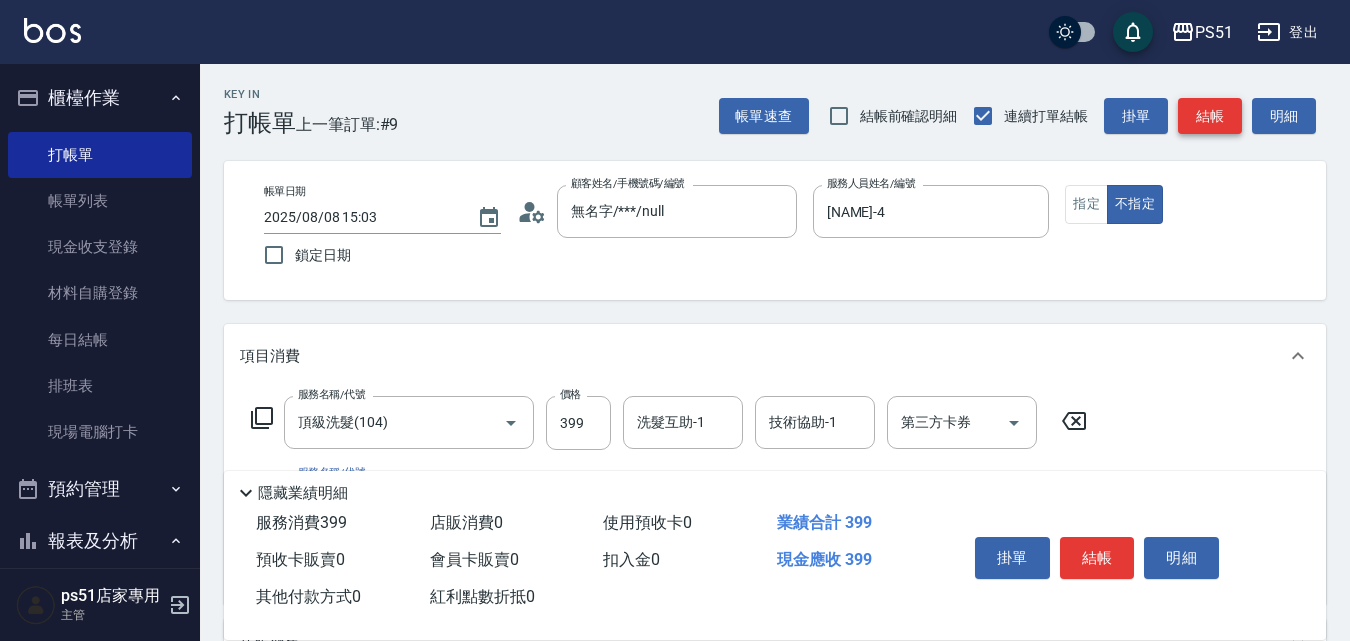 click on "結帳" at bounding box center [1210, 116] 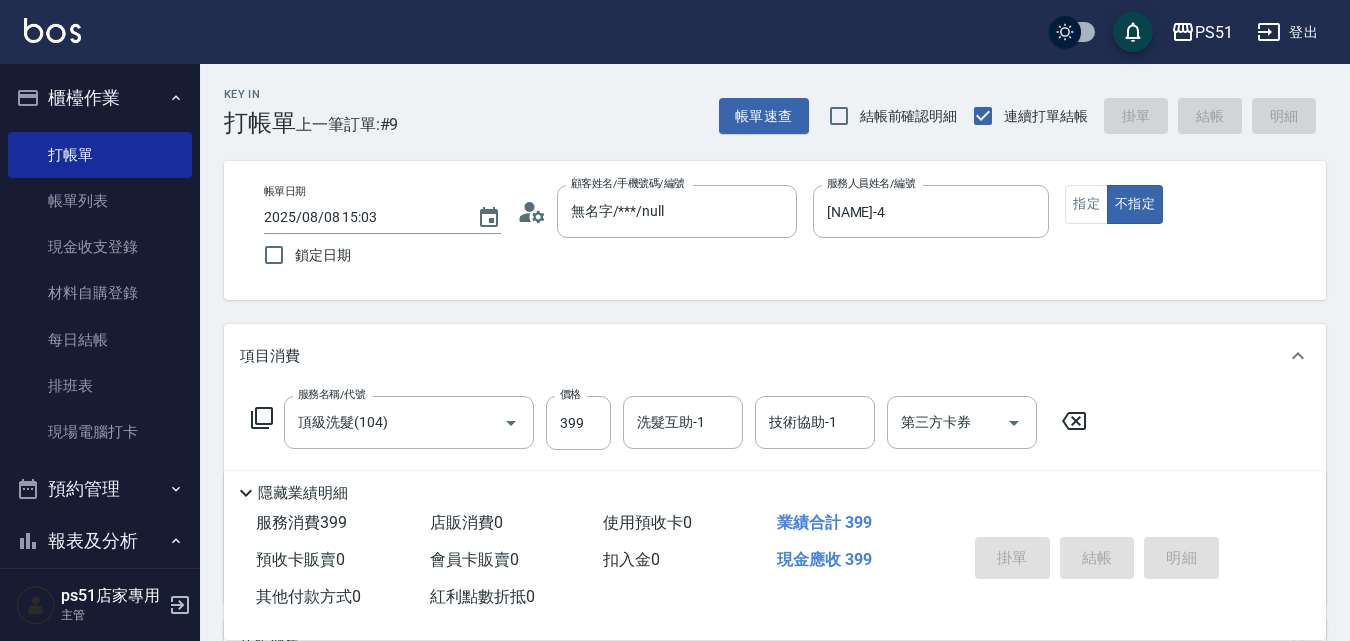 type on "[DATE] [TIME]" 